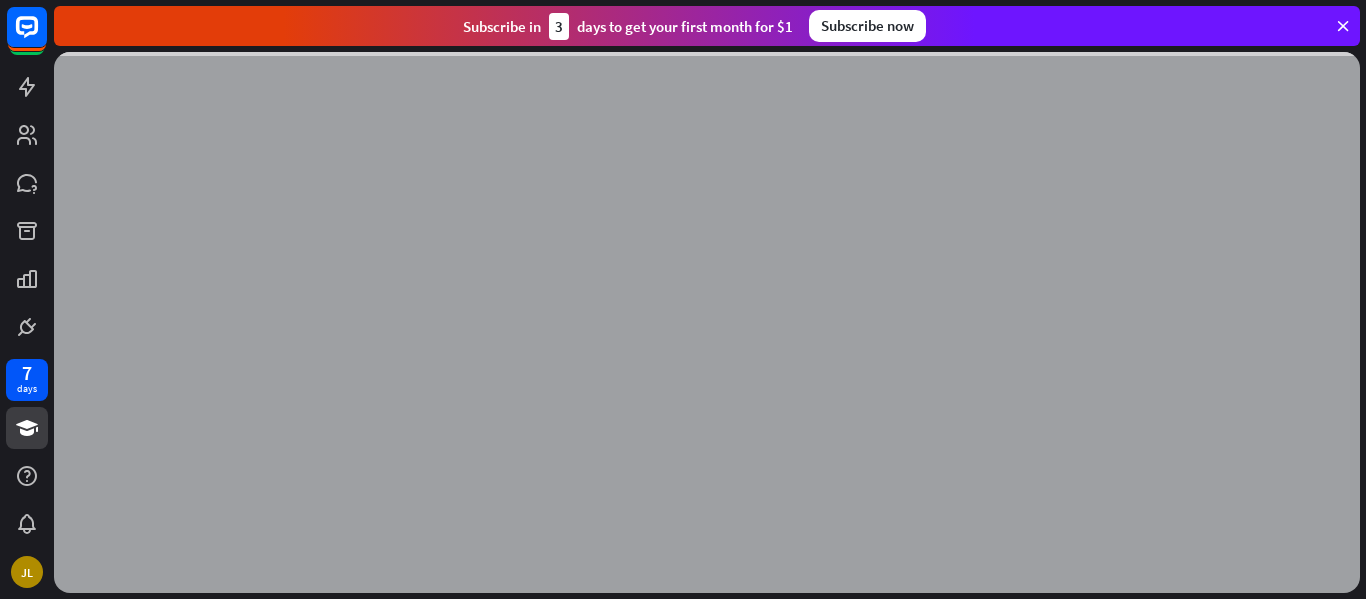scroll, scrollTop: 0, scrollLeft: 0, axis: both 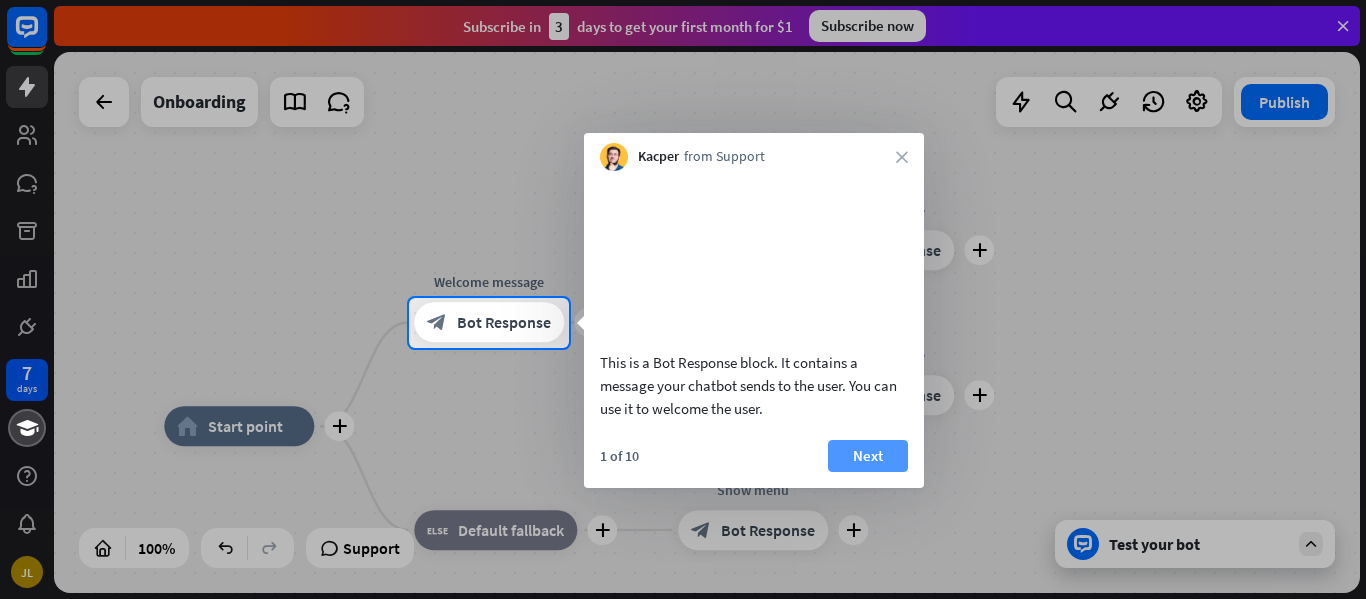 click on "Next" at bounding box center [868, 456] 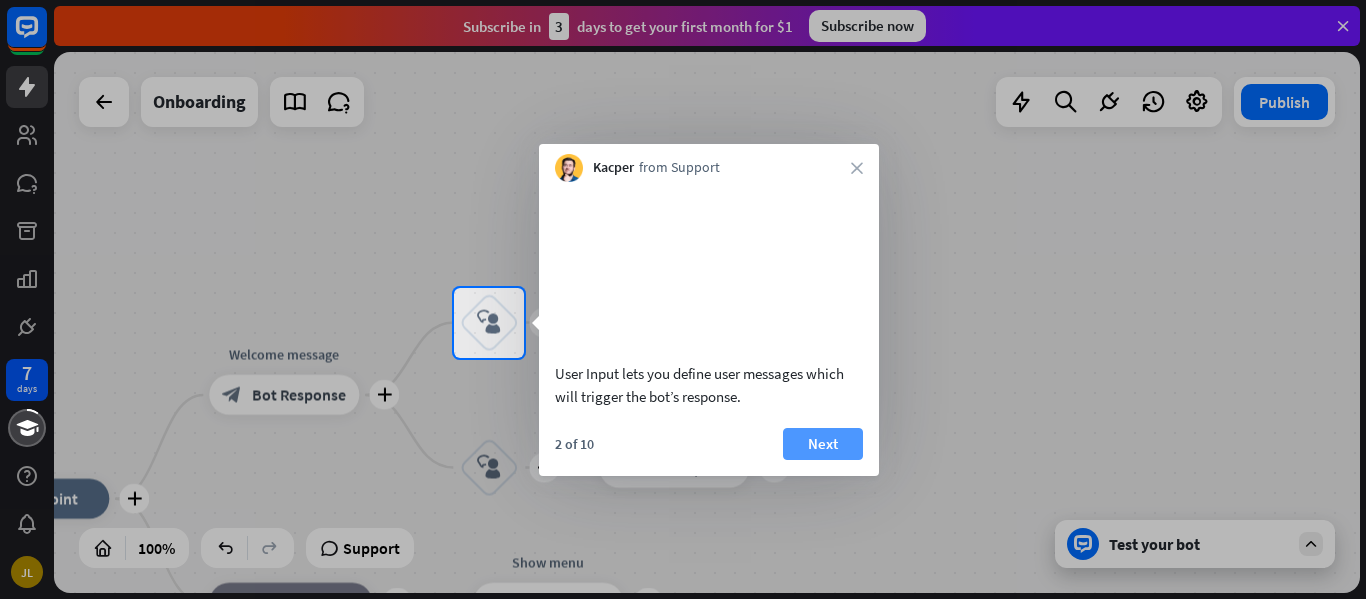 click on "Next" at bounding box center [823, 444] 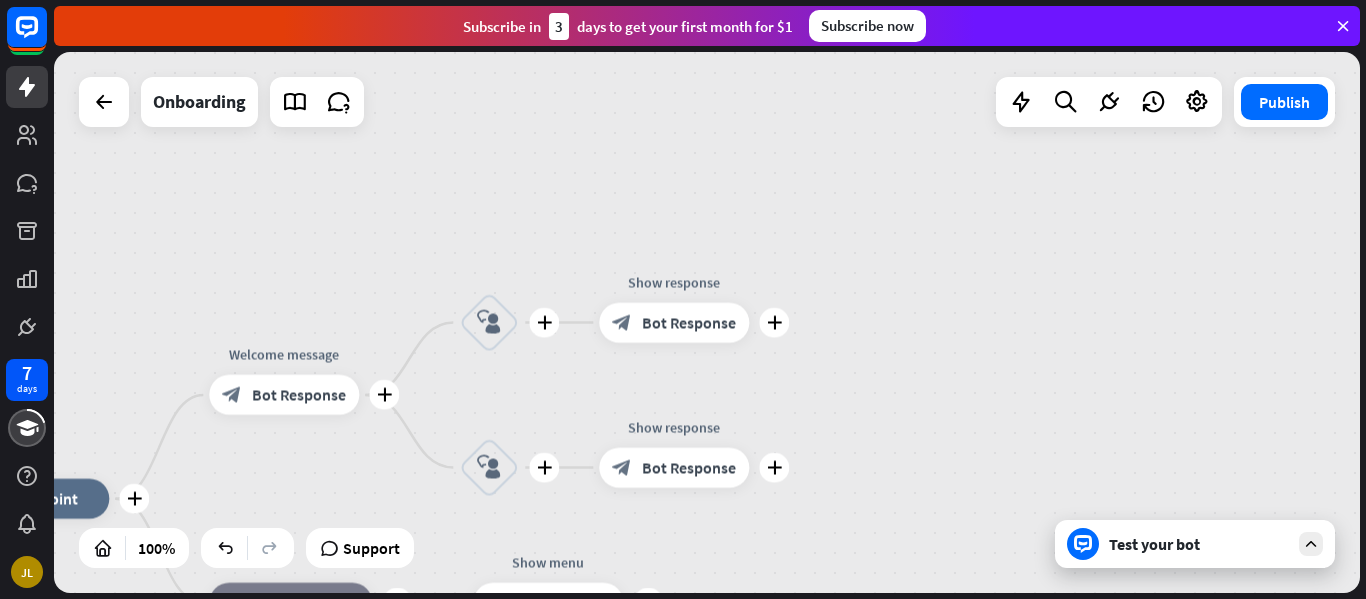click on "plus     home_2   Start point               plus   Welcome message   block_bot_response   Bot Response               plus     block_user_input               plus   Show response   block_bot_response   Bot Response               plus     block_user_input               plus   Show response   block_bot_response   Bot Response               plus     block_fallback   Default fallback               plus   Show menu   block_bot_response   Bot Response" at bounding box center [707, 322] 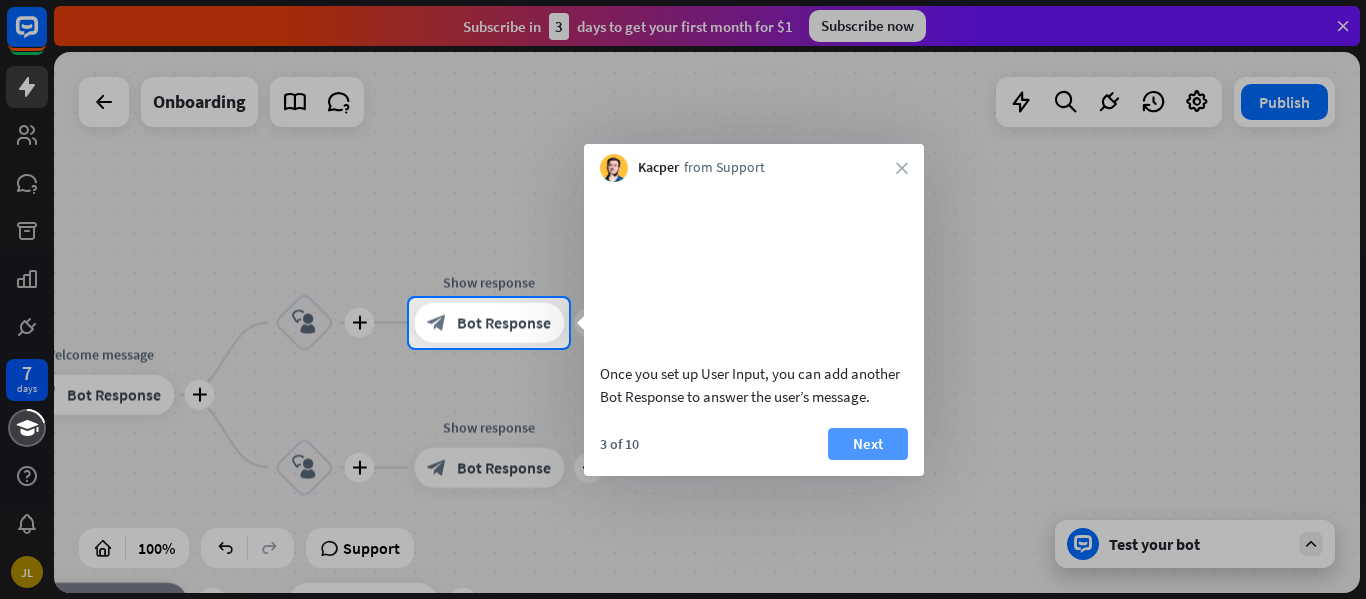 click on "Next" at bounding box center [868, 444] 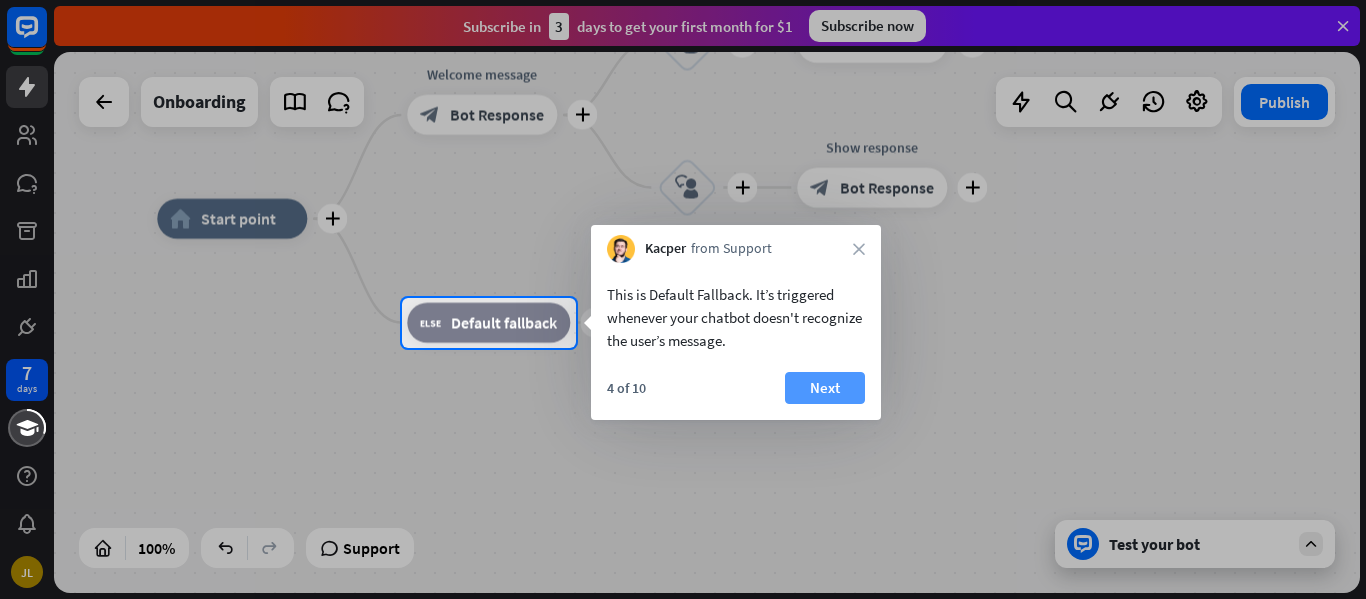 click on "Next" at bounding box center (825, 388) 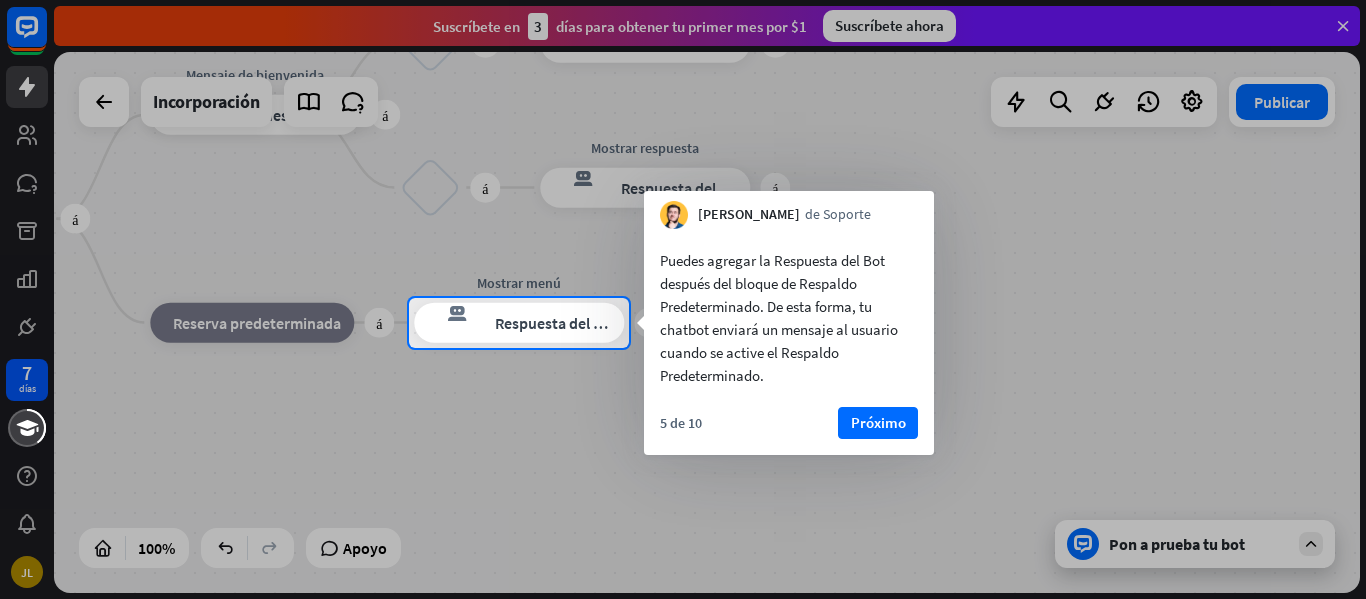 click at bounding box center [683, 149] 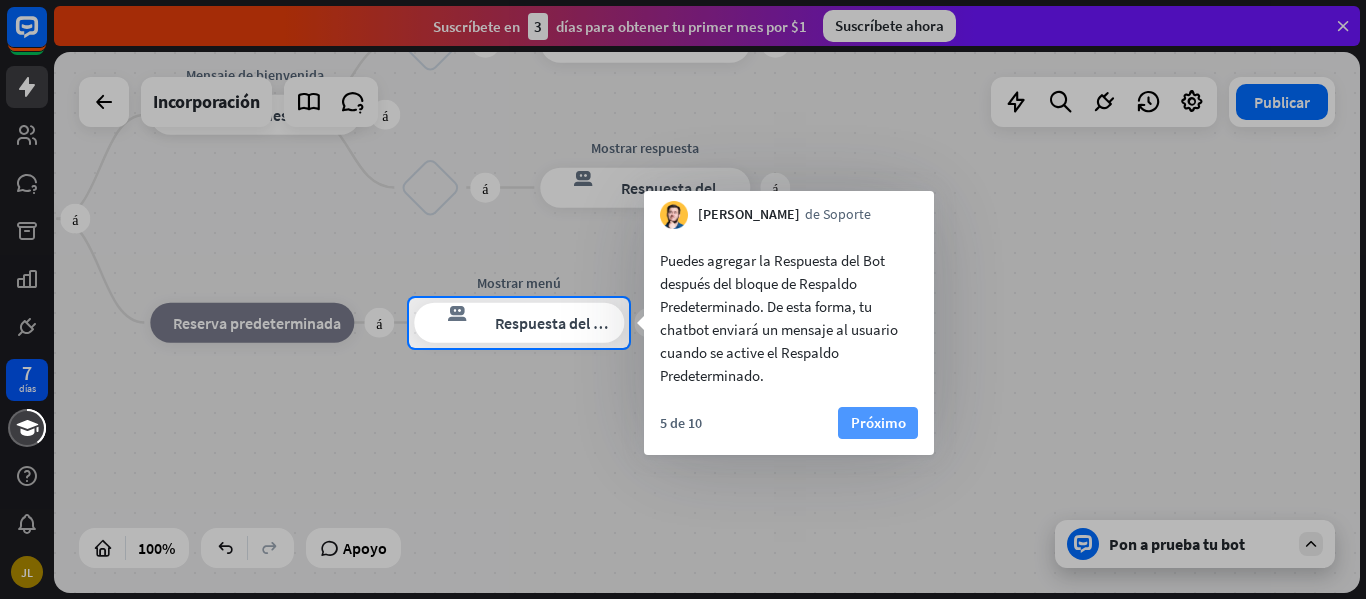 click on "Próximo" at bounding box center (878, 422) 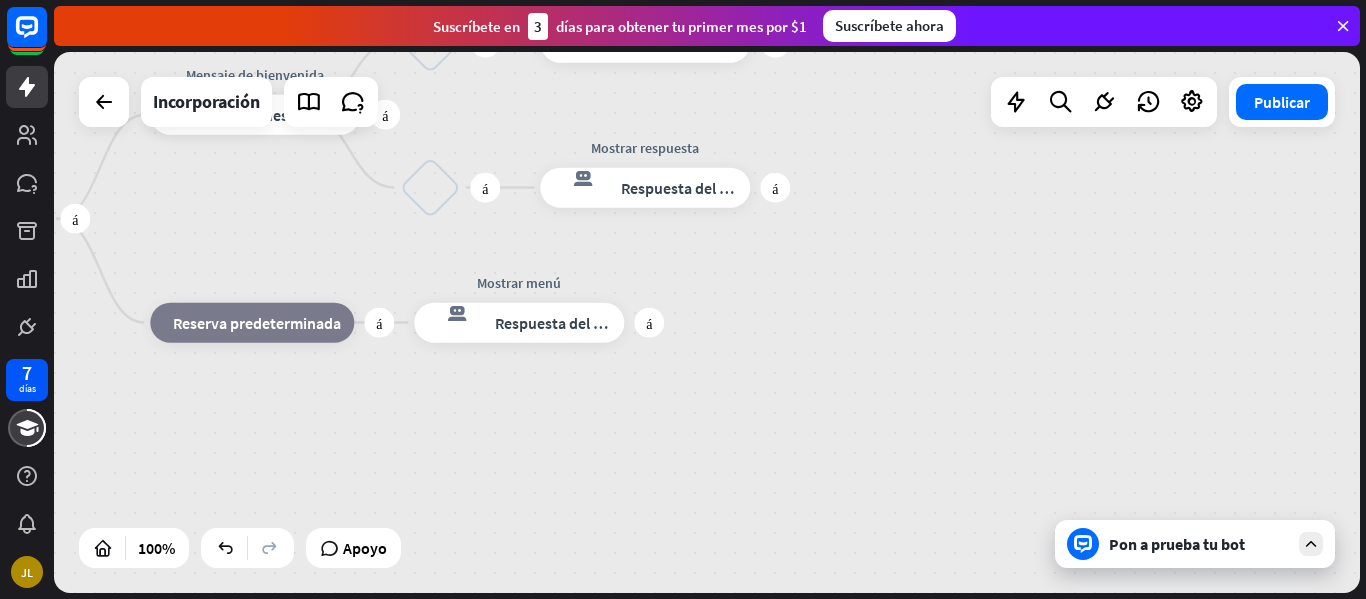 click on "más     inicio_2   Punto de inicio               más   Mensaje de bienvenida   respuesta del bot de bloqueo   Respuesta del bot               más     bloquear_entrada_de_usuario               más   Mostrar respuesta   respuesta del bot de bloqueo   Respuesta del bot               más     bloquear_entrada_de_usuario               más   Mostrar respuesta   respuesta del bot de bloqueo   Respuesta del bot               más     bloque_de_retroceso   Reserva predeterminada               más   Mostrar menú   respuesta del bot de bloqueo   Respuesta del bot" at bounding box center [553, 489] 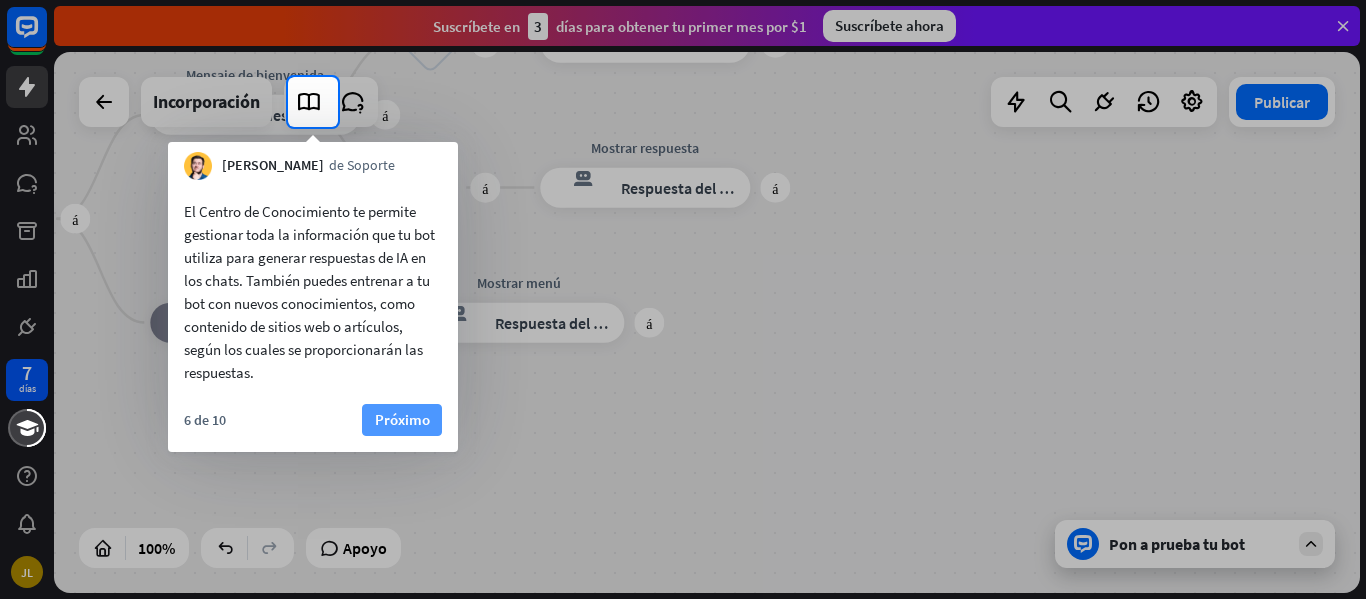 click on "Próximo" at bounding box center [402, 420] 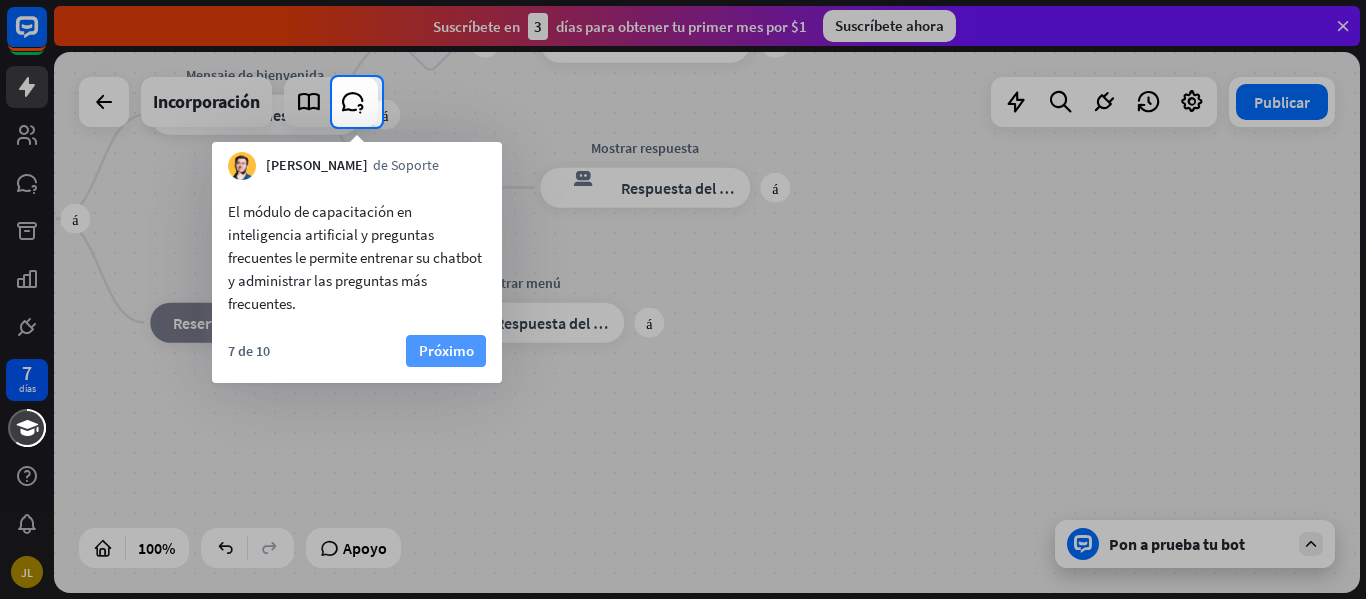 click on "Próximo" at bounding box center (446, 350) 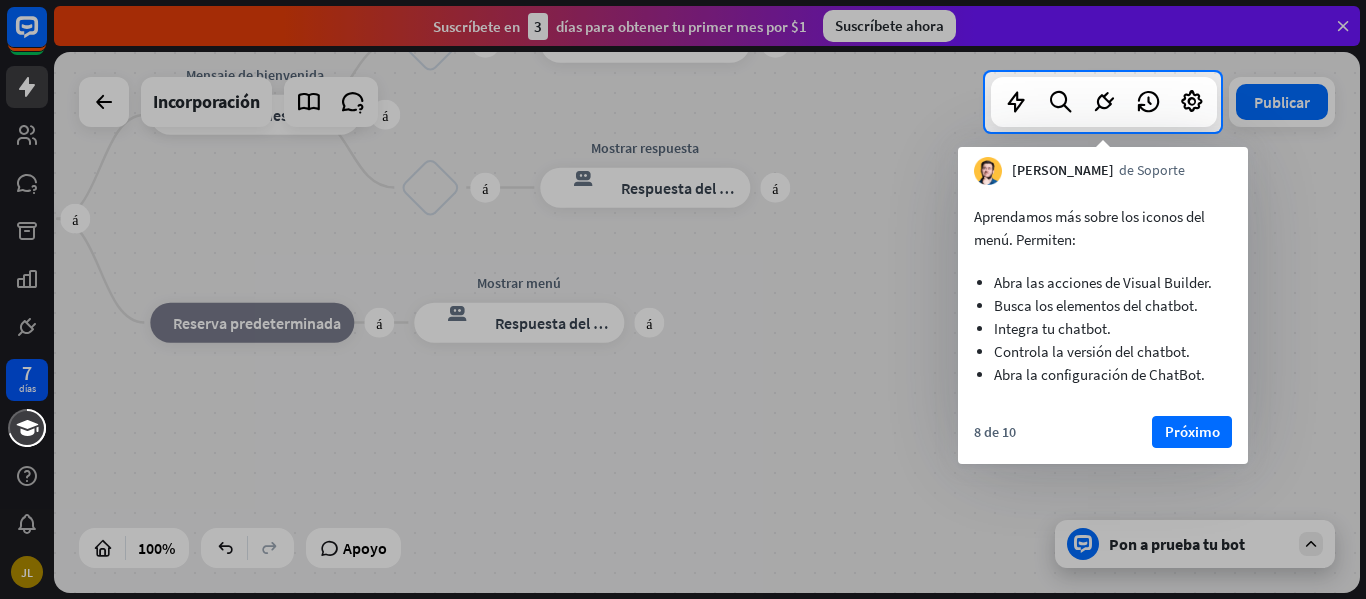 click on "Aprendamos más sobre los iconos del menú. Permiten:
Abra las acciones de Visual Builder.
Busca los elementos del chatbot.
Integra tu chatbot.
Controla la versión del chatbot.
Abra la configuración de ChatBot." at bounding box center (1103, 295) 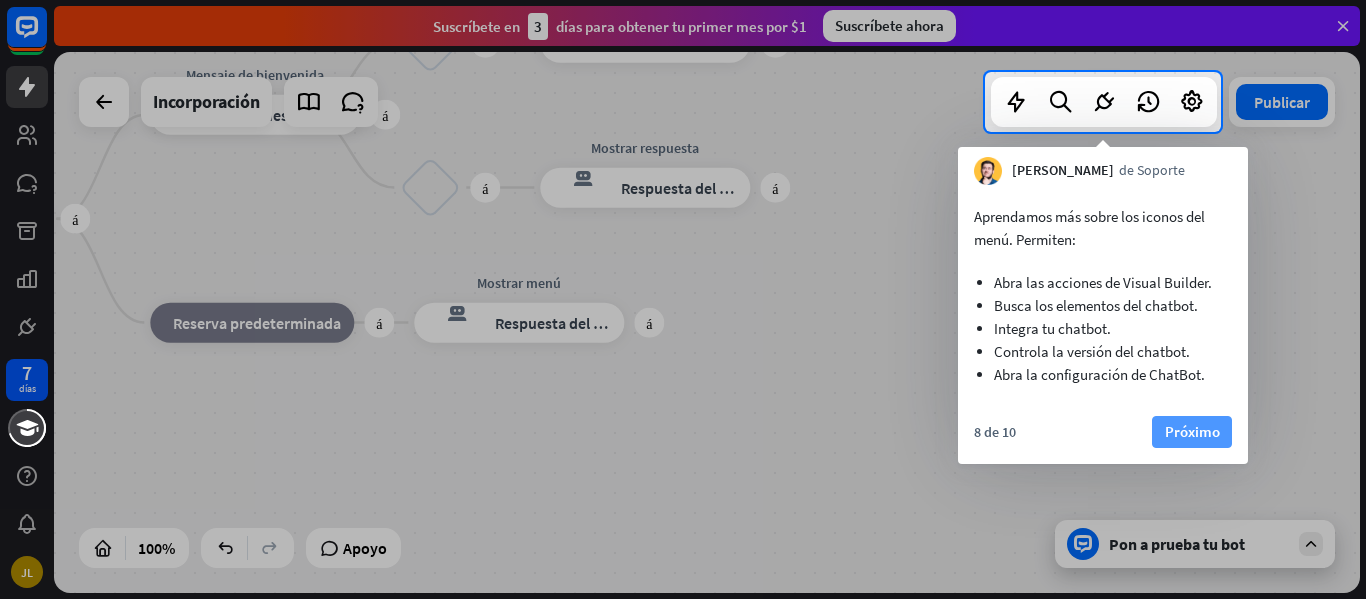 click on "Próximo" at bounding box center (1192, 431) 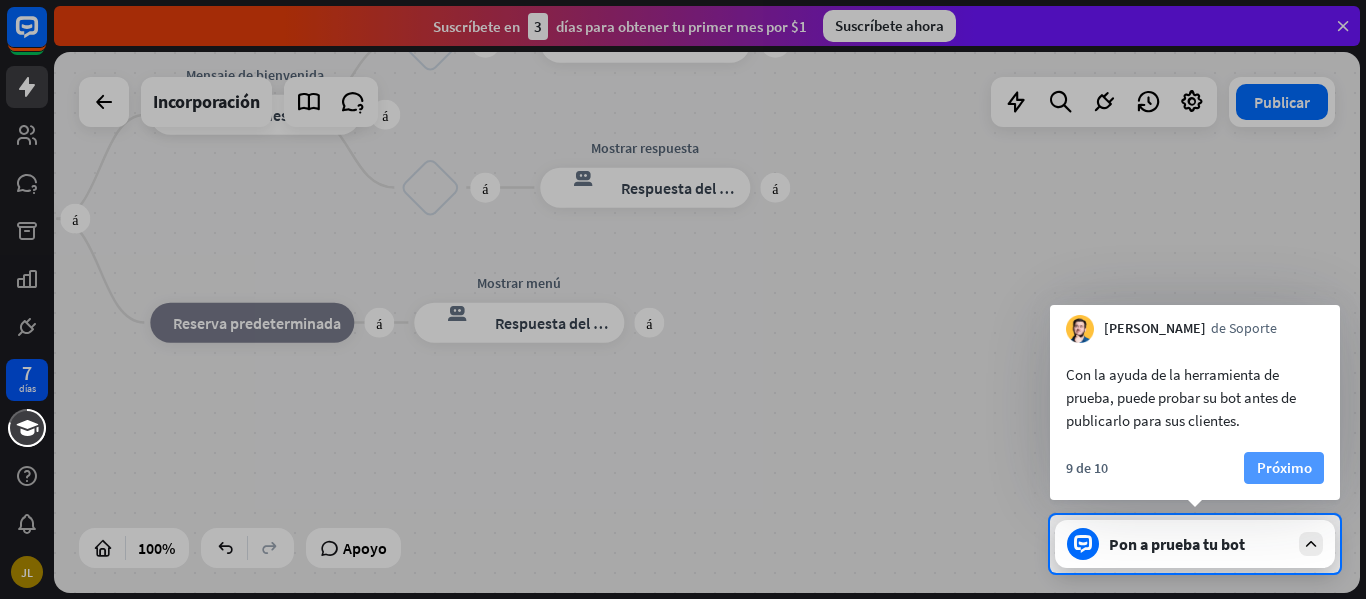 click on "Próximo" at bounding box center (1284, 467) 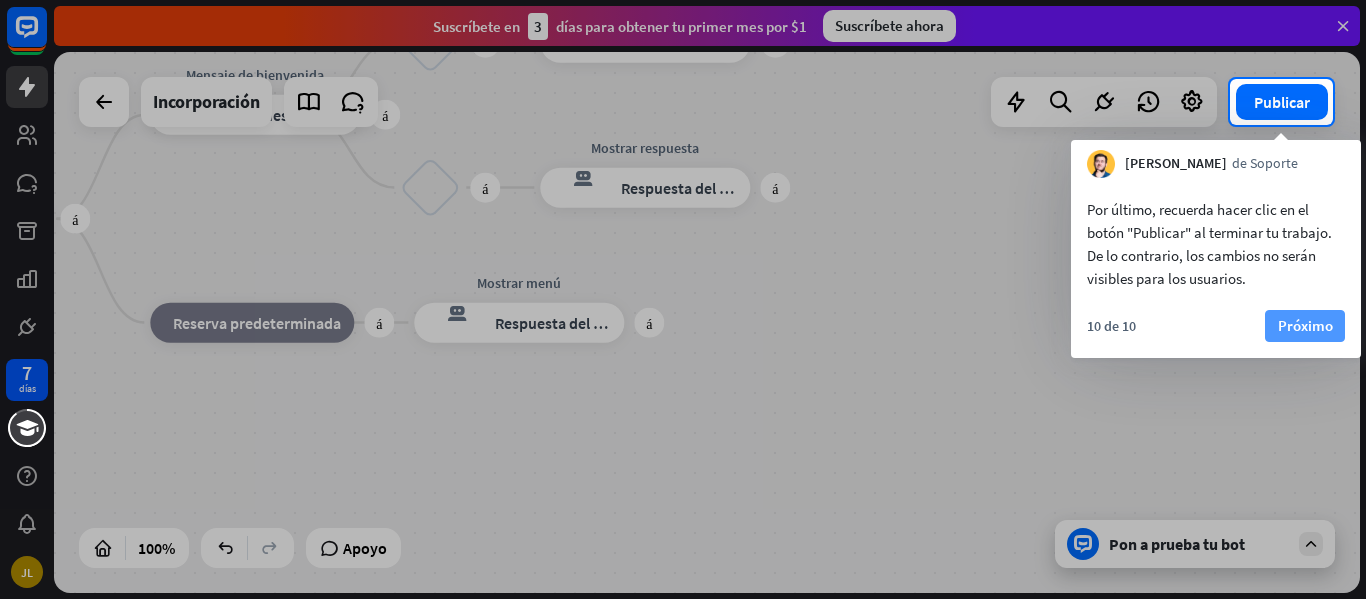 click on "Próximo" at bounding box center [1305, 325] 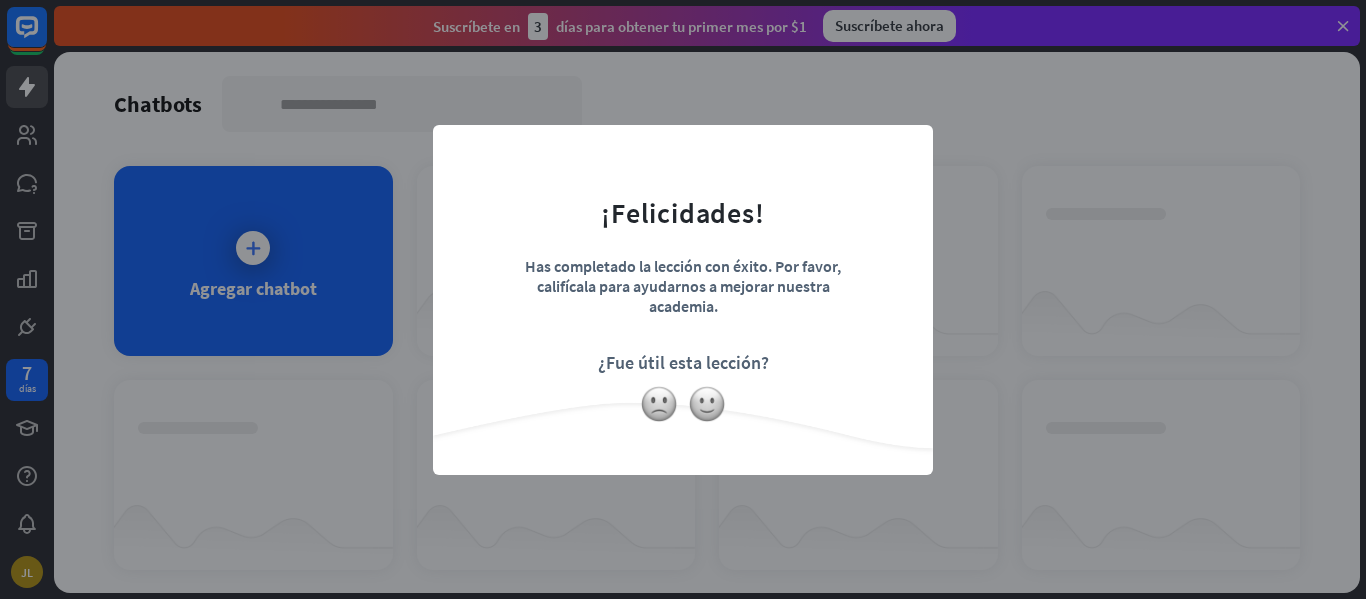 click on "¡Felicidades!
Has completado la lección con éxito. Por favor, califícala para ayudarnos a mejorar nuestra academia.
¿Fue útil esta lección?" at bounding box center [683, 269] 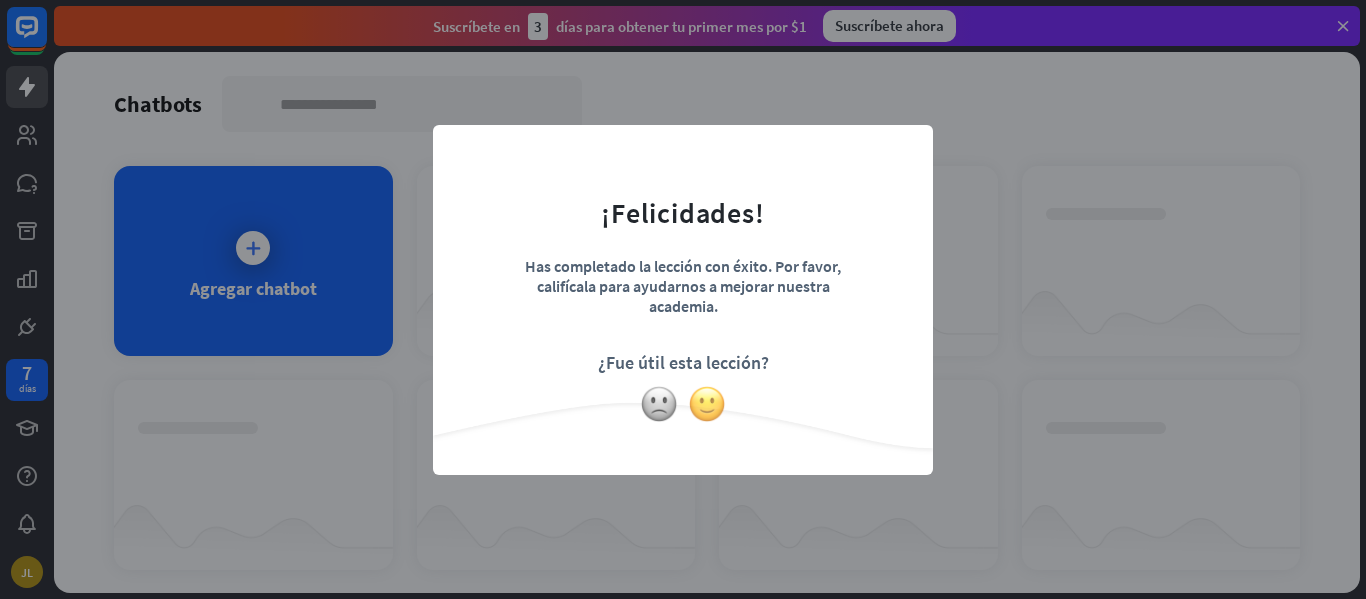 click at bounding box center (707, 404) 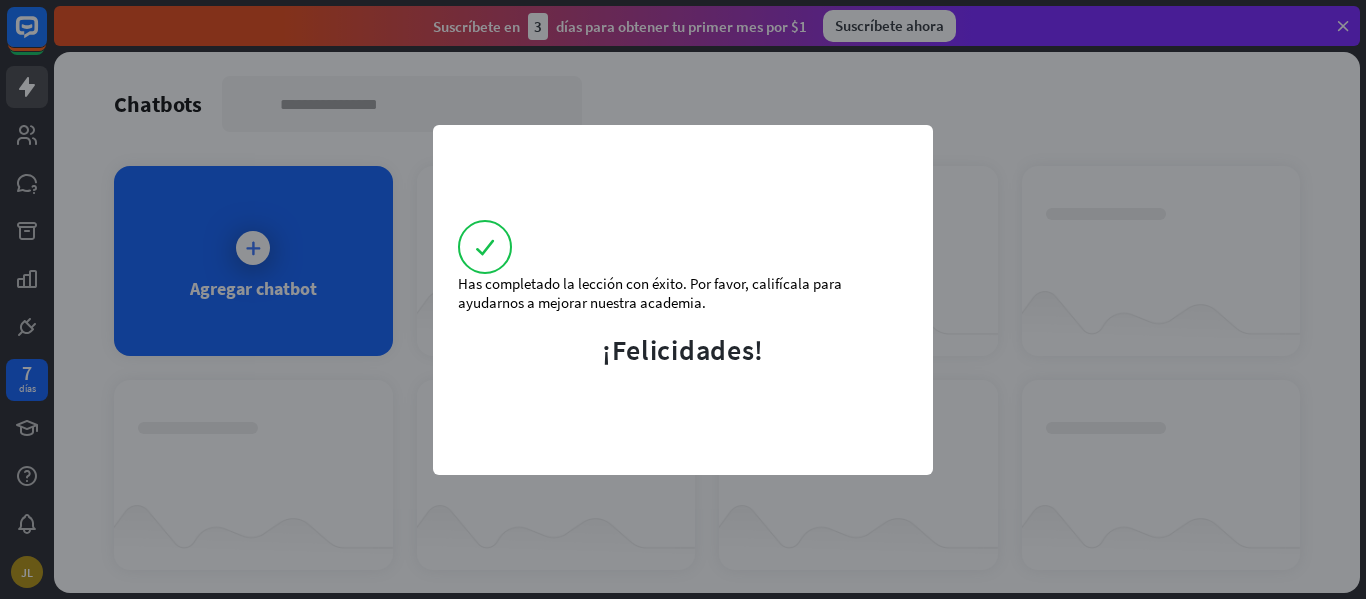 click on "Has completado la lección con éxito. Por favor, califícala para ayudarnos a mejorar nuestra academia.
¡Felicidades!" at bounding box center (683, 299) 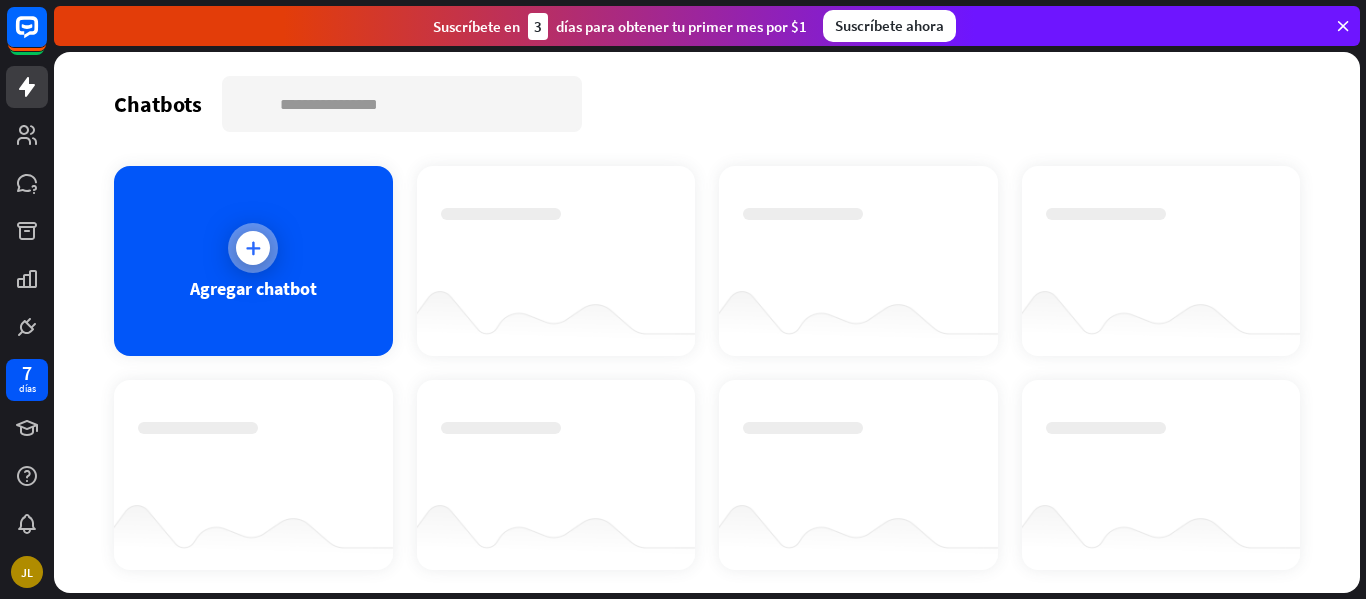 click on "Agregar chatbot" at bounding box center (253, 261) 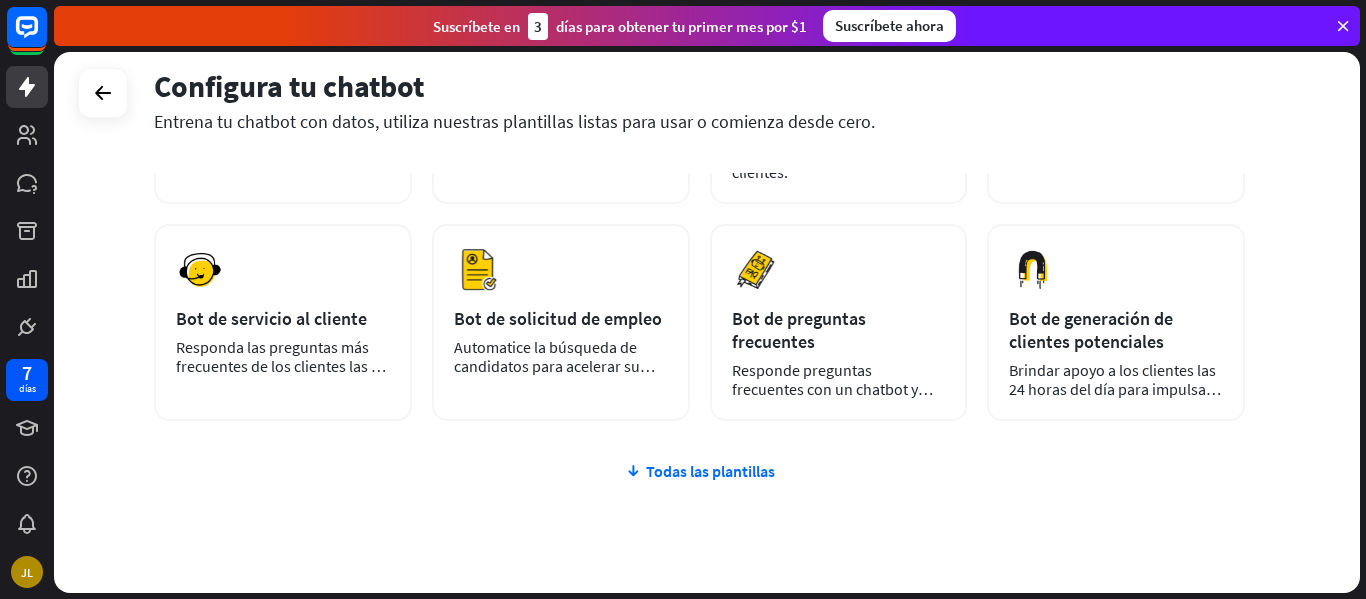 scroll, scrollTop: 329, scrollLeft: 0, axis: vertical 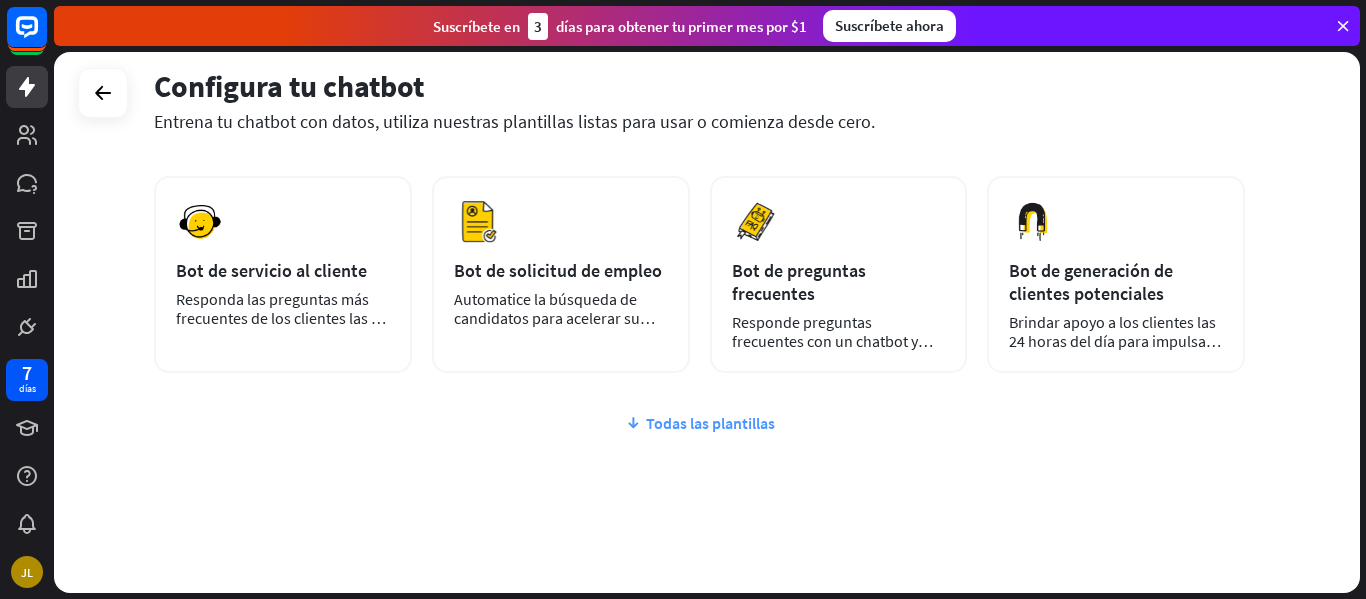 click on "Todas las plantillas" at bounding box center [710, 423] 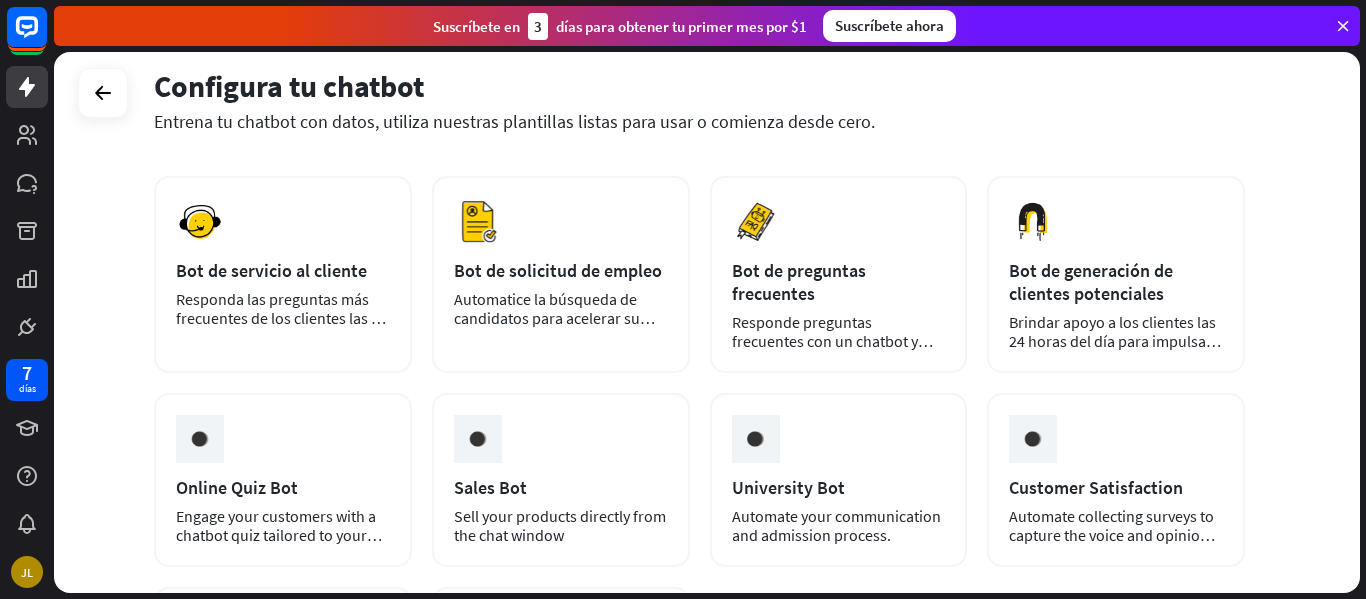 click on "más   Bot en blanco
Crea un chatbot en blanco, que puedas entrenar y personalizar más tarde.
AI     Sitio web
Rastreé el contenido de su sitio web para obtener respuestas a las preguntas más frecuentes de los usuarios.
AI               Zendesk
Escanee los artículos de su centro de ayuda de [PERSON_NAME] para responder las preguntas de los clientes.
AI         Base de conocimientos
Utilice sus artículos de KnowledgeBase para responder las preguntas de los clientes.
Avance
Bot de servicio al cliente
Responda las preguntas más frecuentes de los clientes las 24 horas del día, los 7 días de la semana." at bounding box center (699, 347) 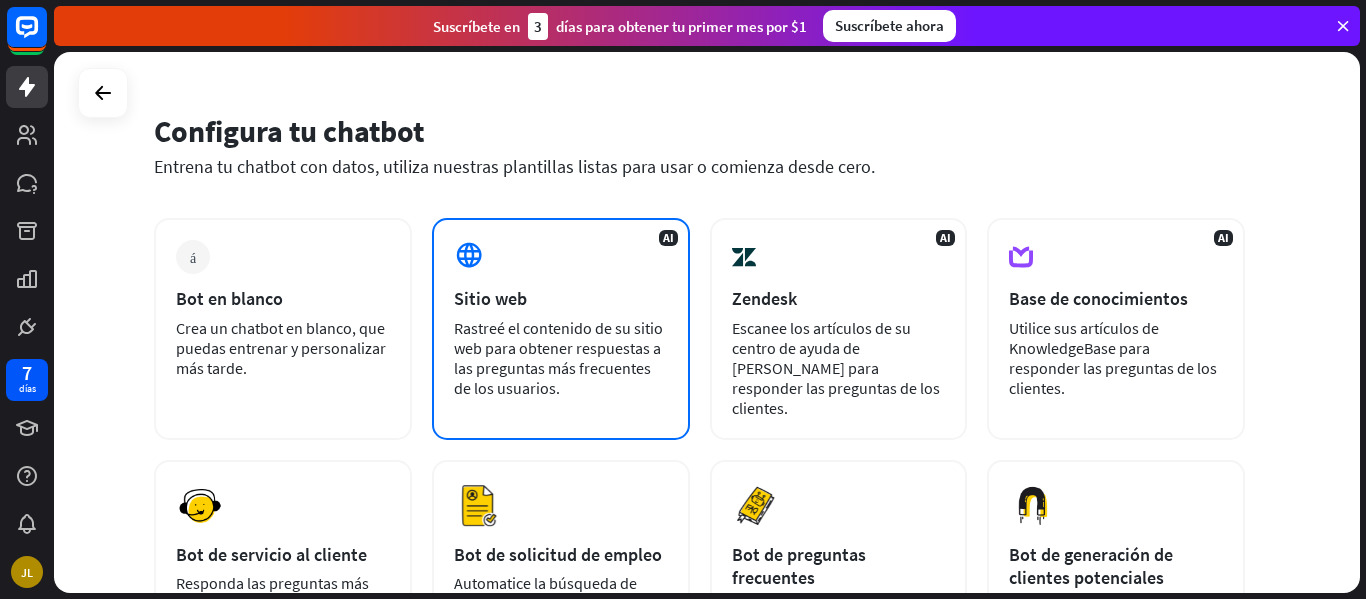 scroll, scrollTop: 0, scrollLeft: 0, axis: both 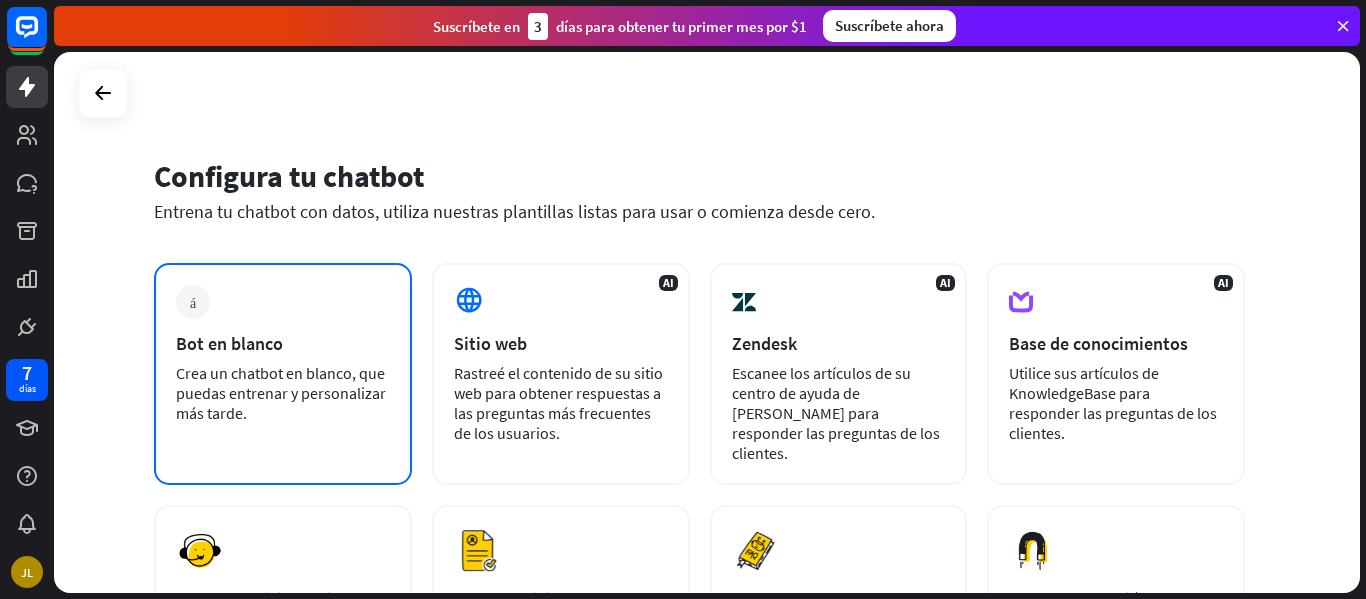 click on "más   Bot en blanco
Crea un chatbot en blanco, que puedas entrenar y personalizar más tarde." at bounding box center (283, 374) 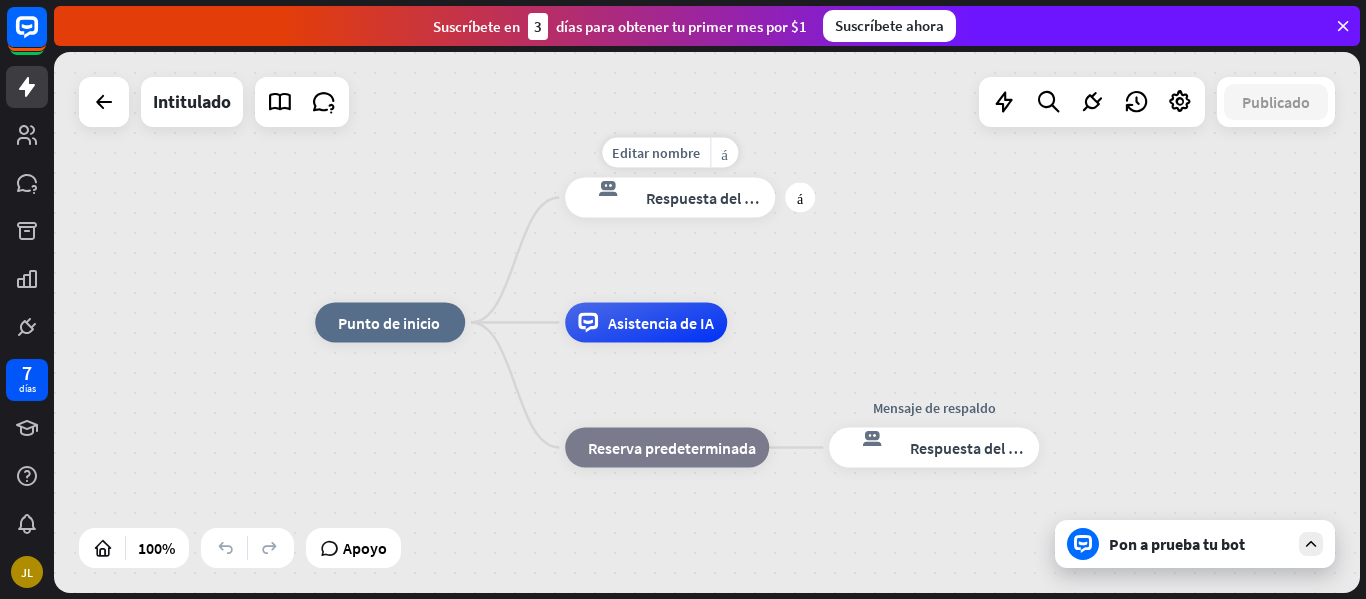 click on "Respuesta del bot" at bounding box center (707, 198) 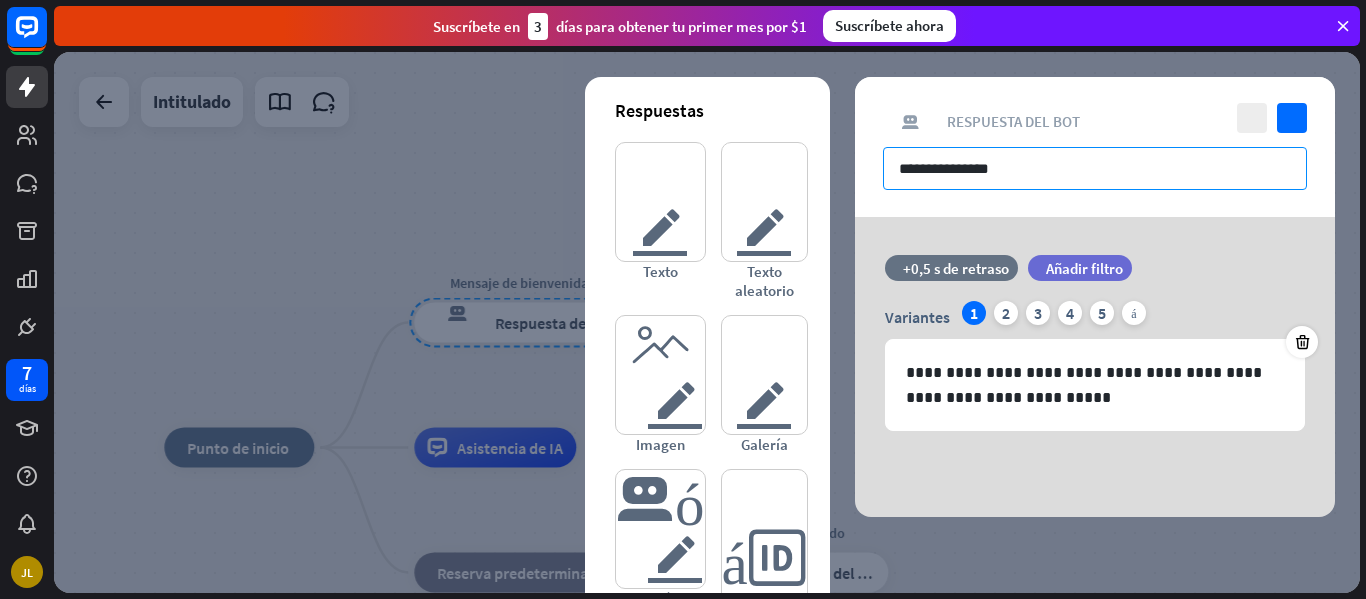 click on "**********" at bounding box center (1095, 168) 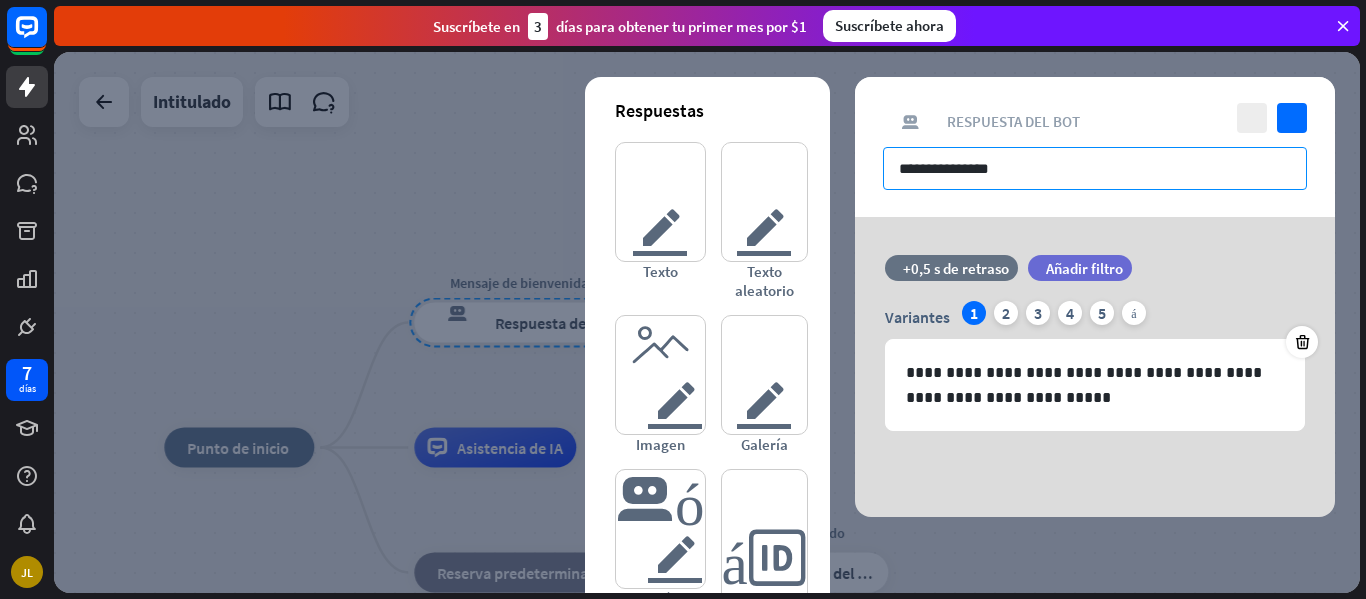 click on "**********" at bounding box center (1095, 168) 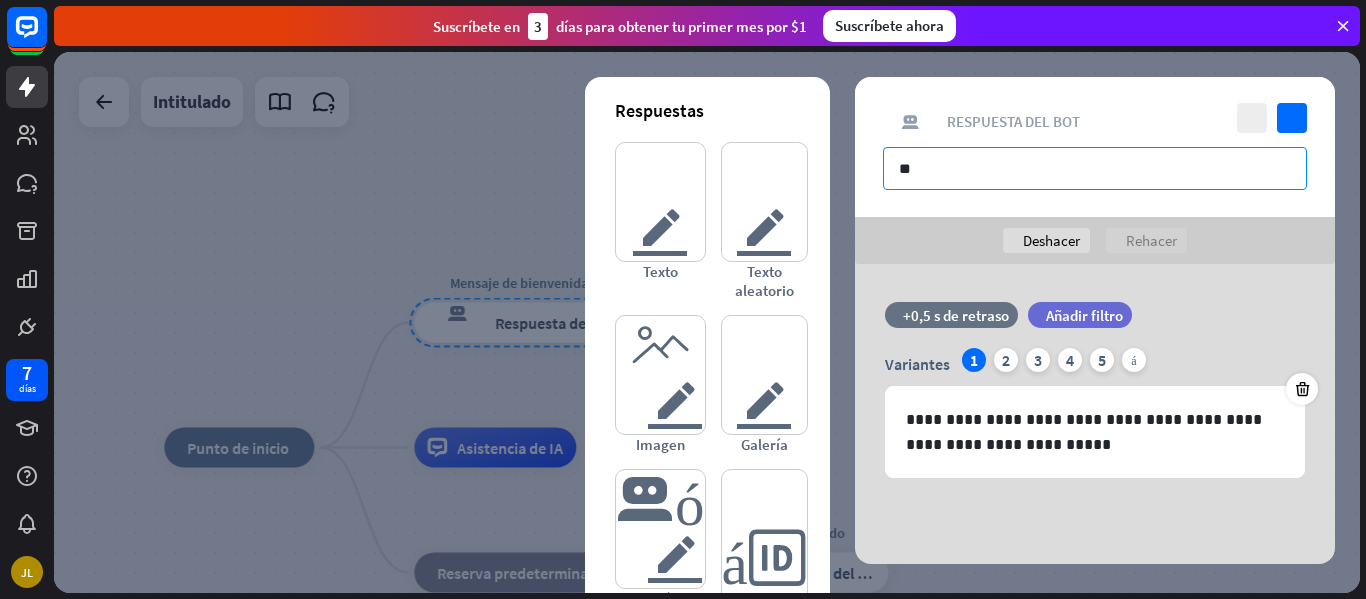 type on "*" 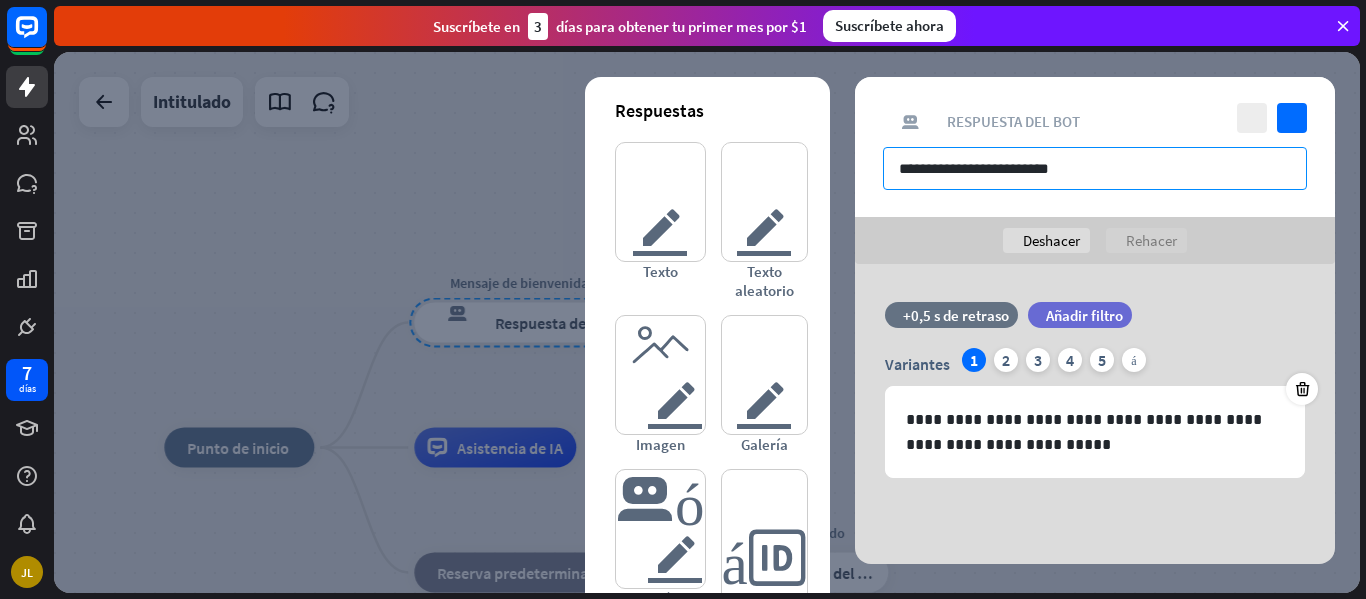 click on "**********" at bounding box center (1095, 168) 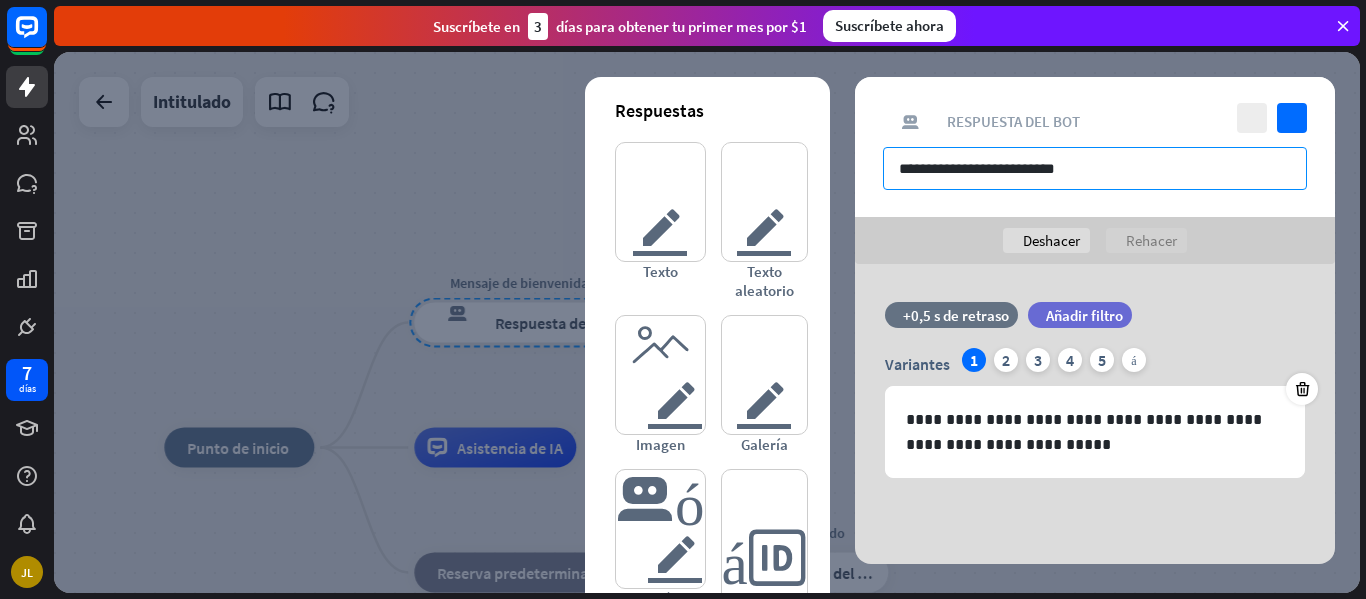 click on "**********" at bounding box center (1095, 168) 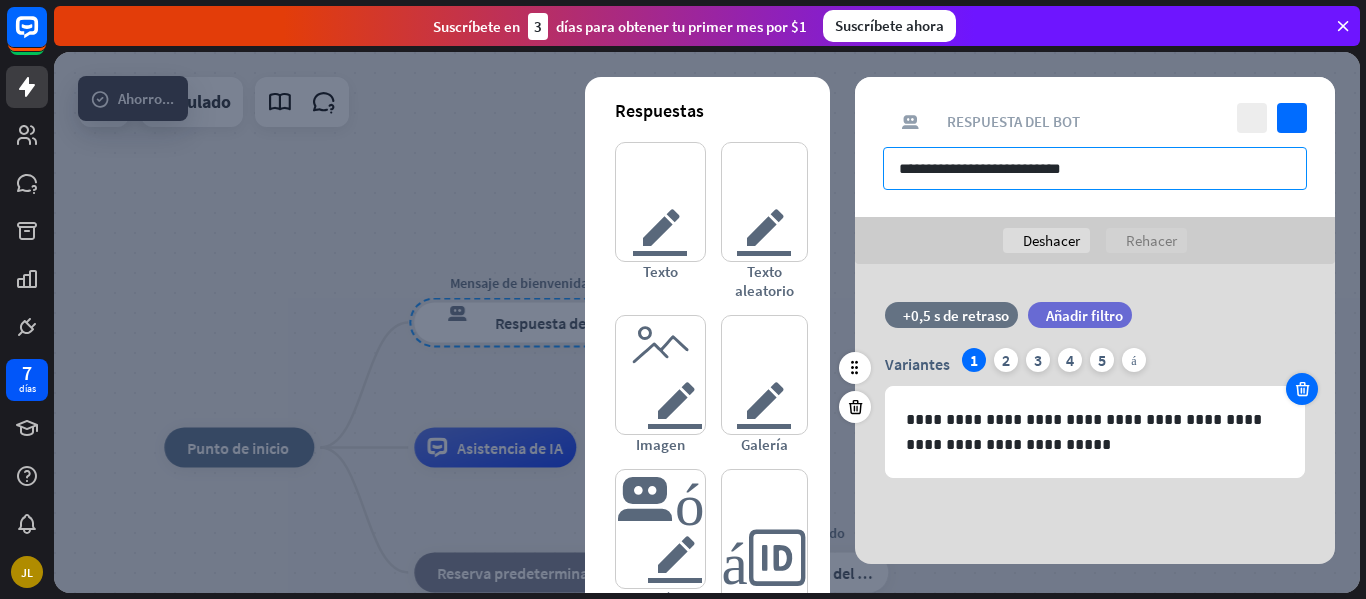 type on "**********" 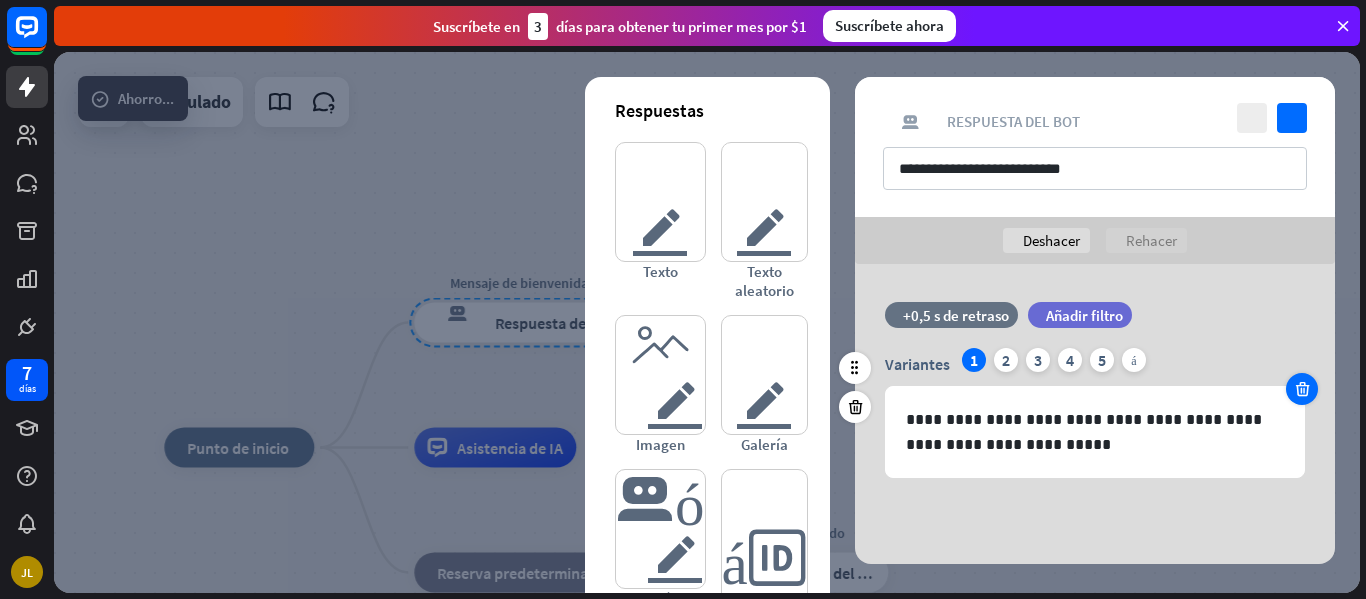 click at bounding box center (1302, 389) 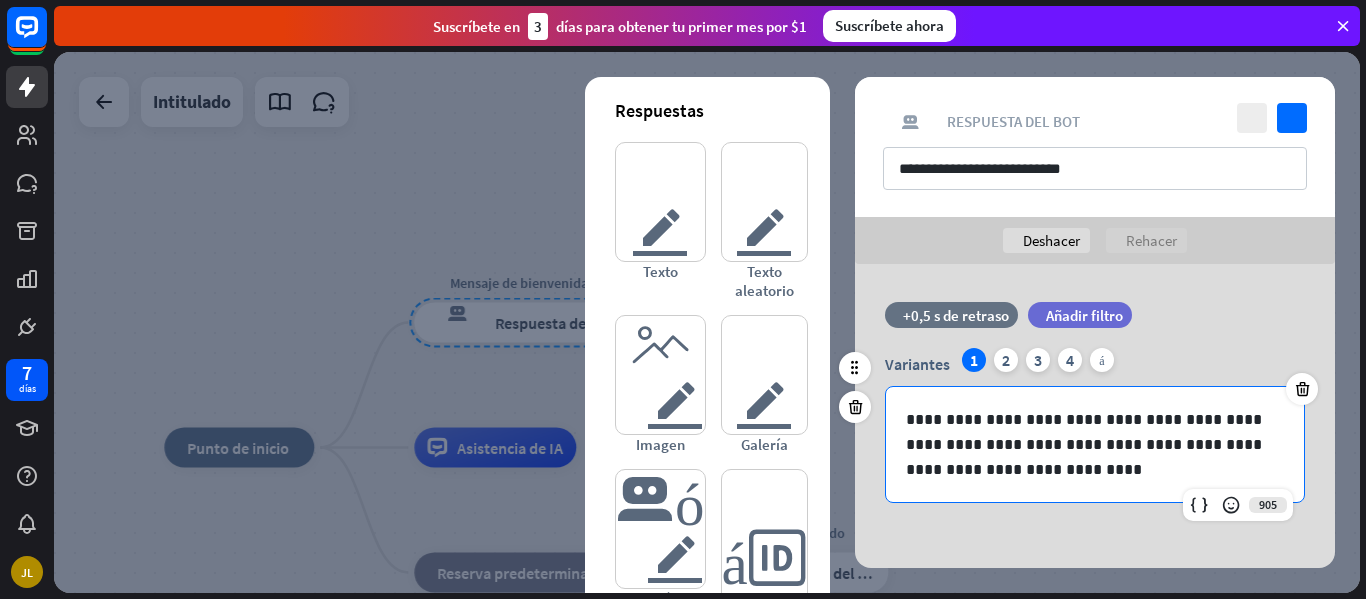click on "**********" at bounding box center (1095, 444) 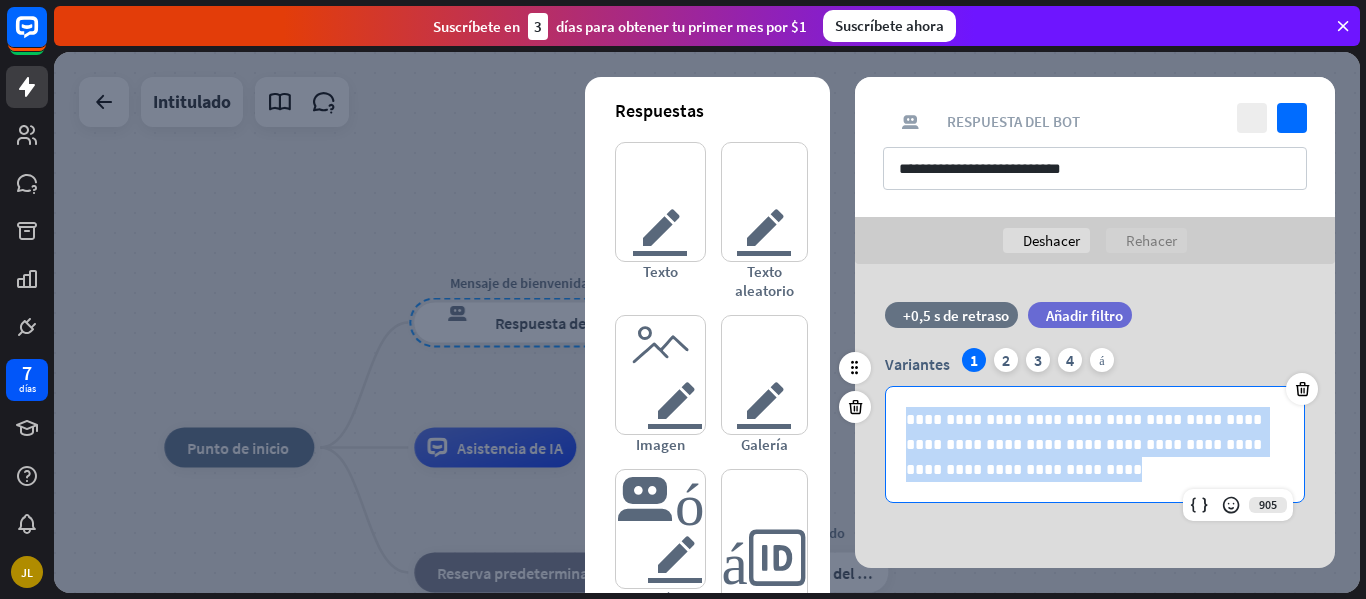 drag, startPoint x: 1075, startPoint y: 478, endPoint x: 892, endPoint y: 420, distance: 191.97136 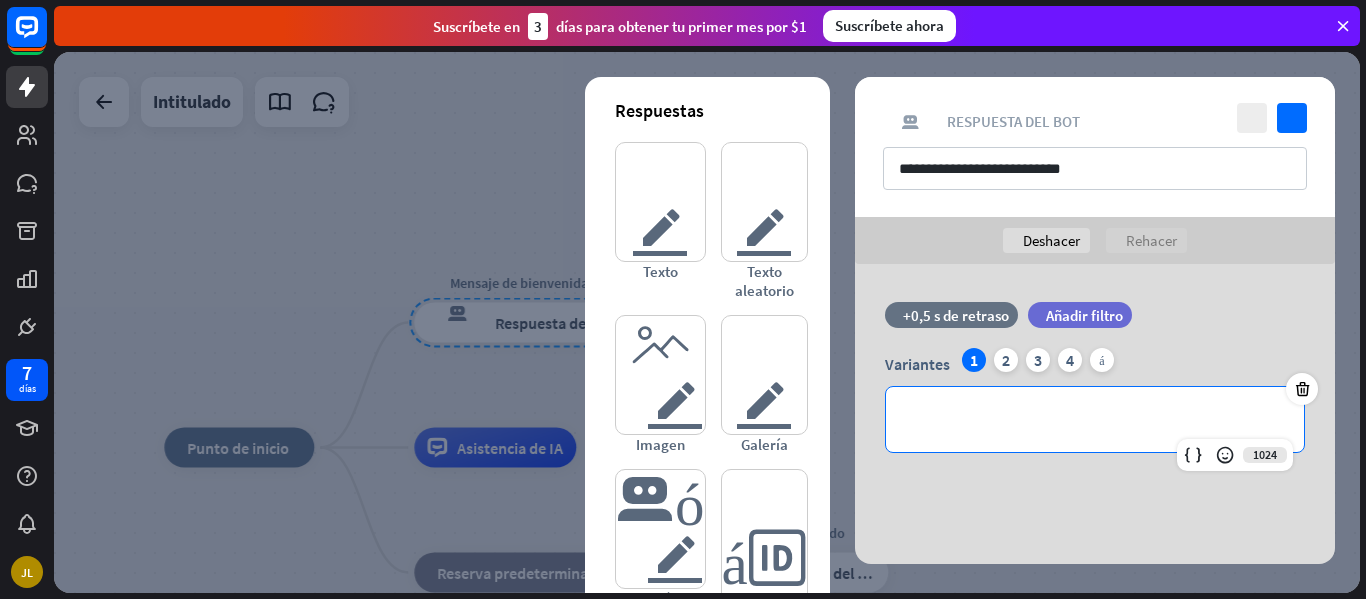 type 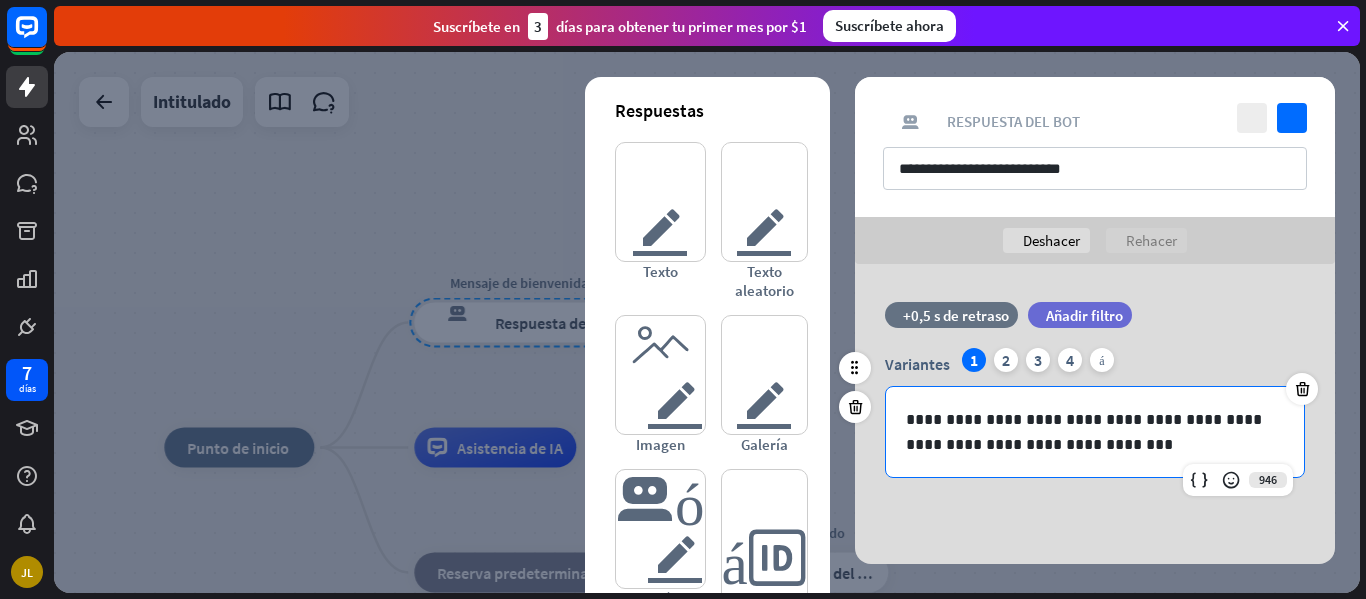 click on "**********" at bounding box center (1095, 432) 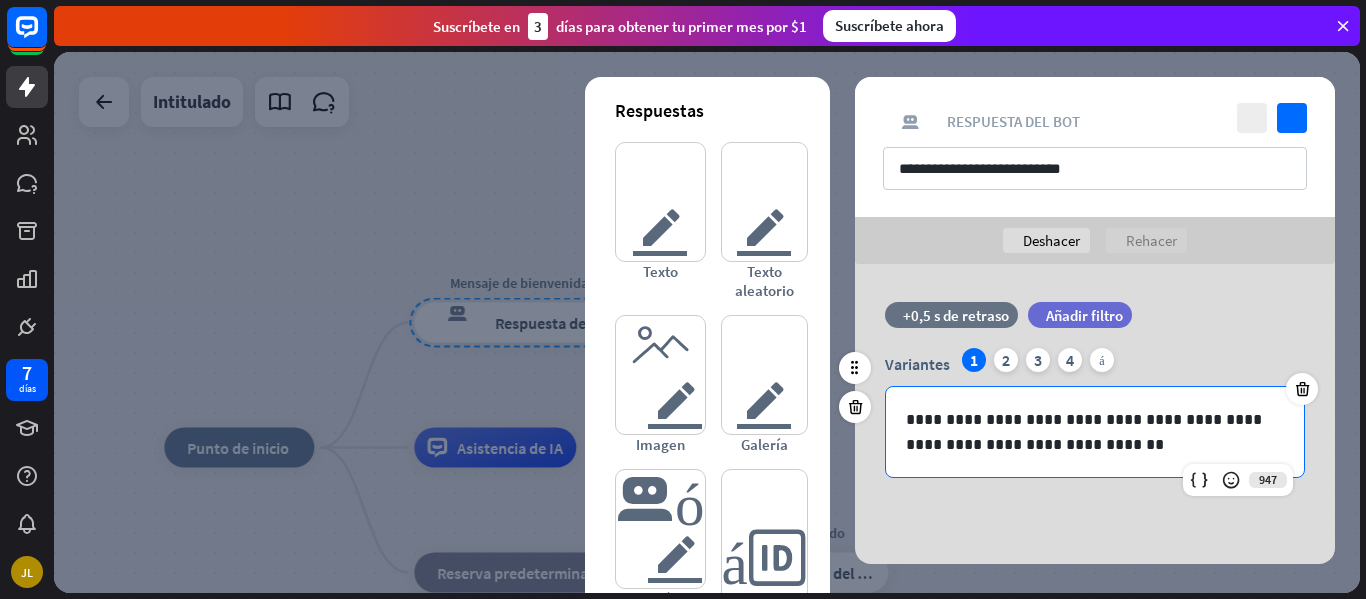 click on "Variantes
1
2
3
4
más" at bounding box center [1095, 364] 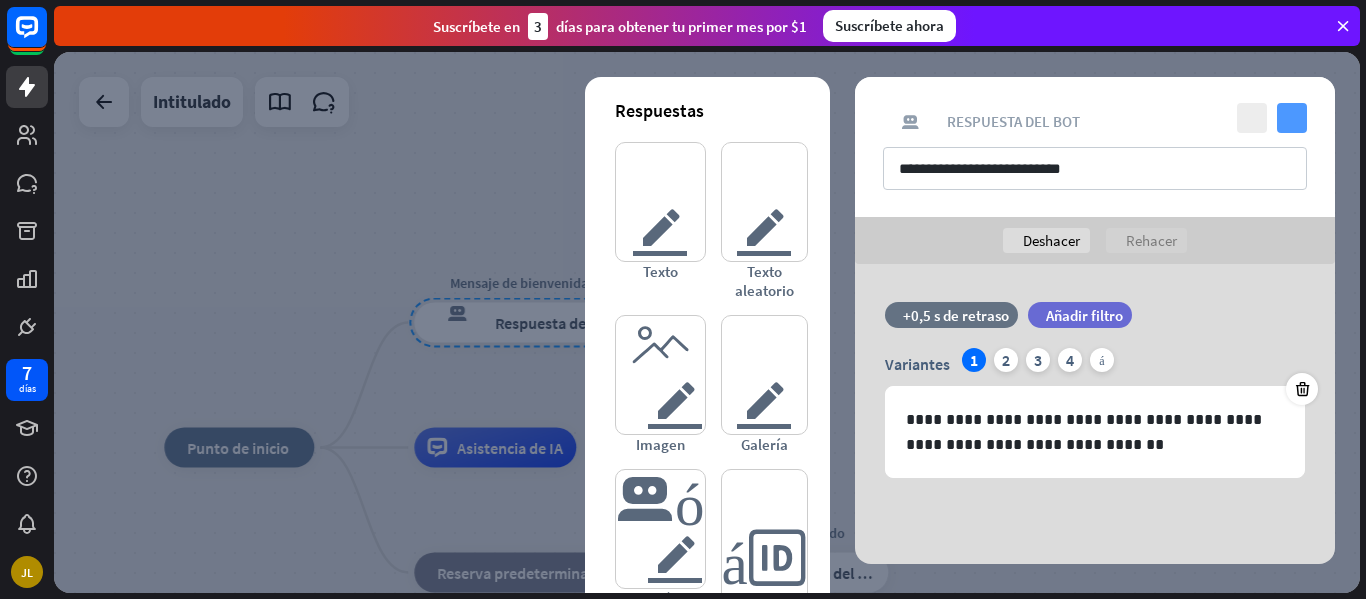 click on "controlar" at bounding box center (1292, 118) 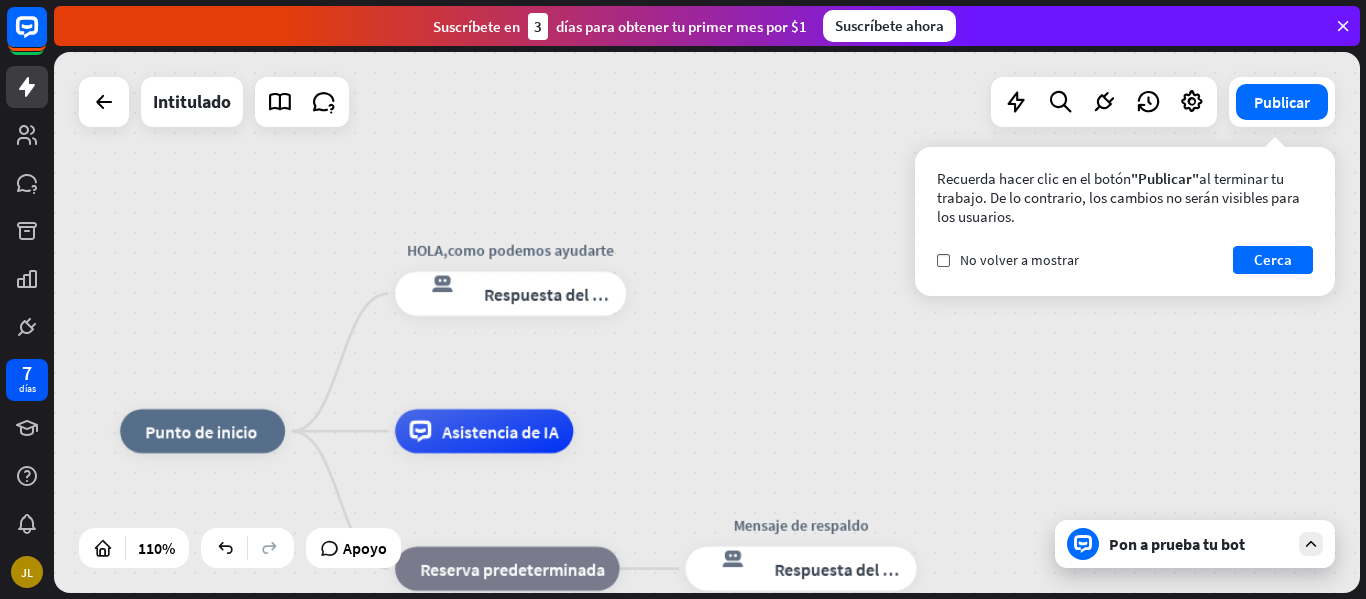 click on "Pon a prueba tu bot" at bounding box center (1195, 544) 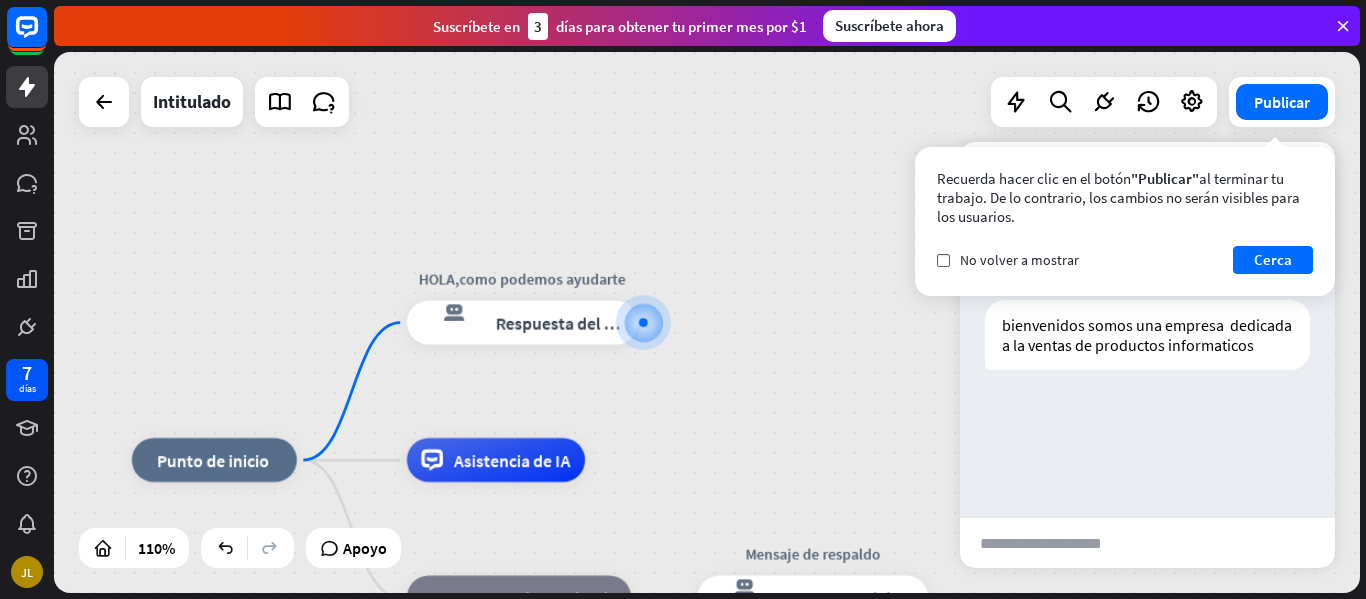 click at bounding box center (1058, 543) 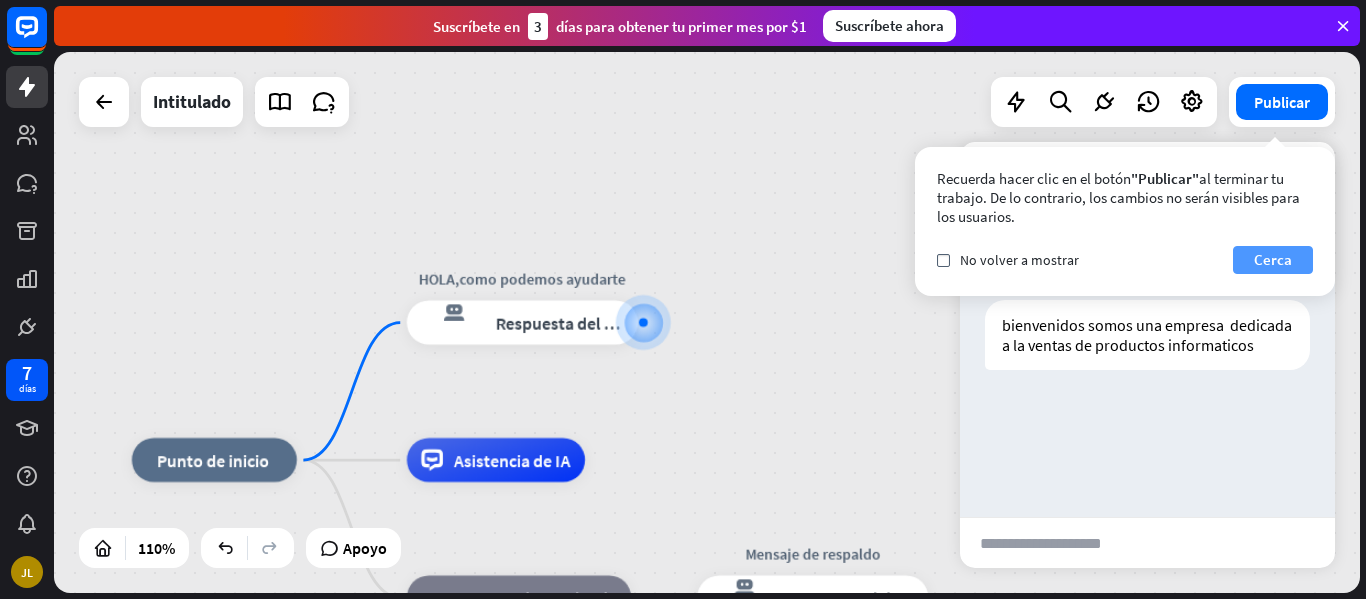 click on "Cerca" at bounding box center (1273, 260) 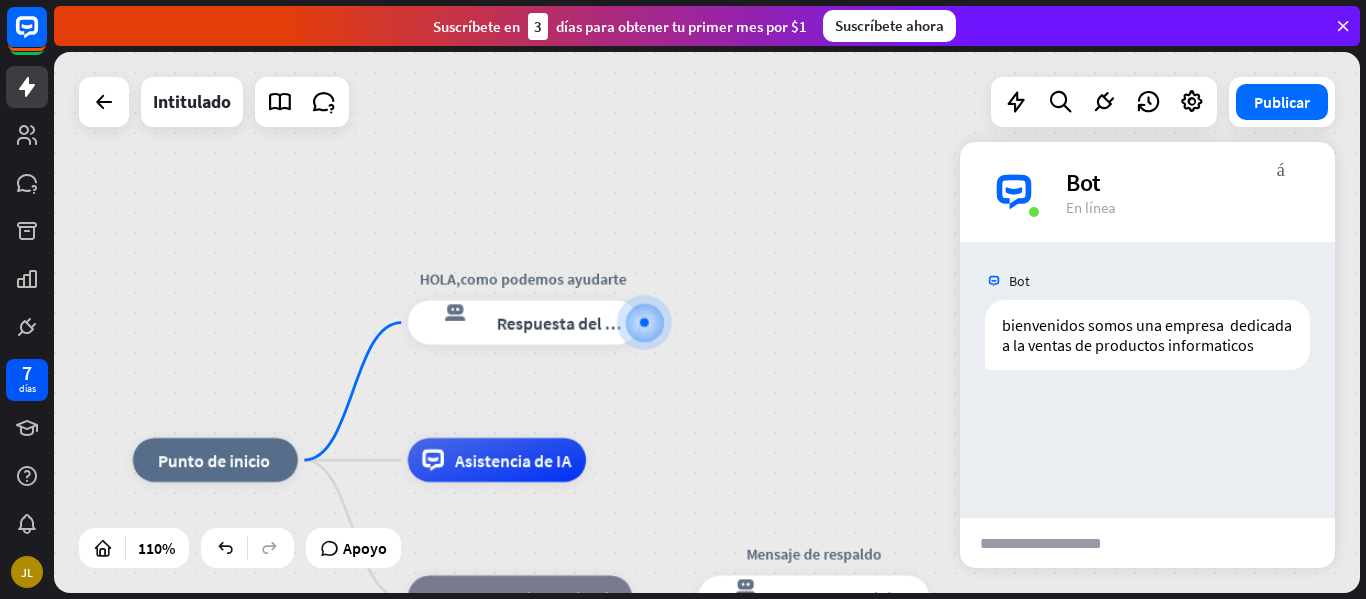 click on "inicio_2   Punto de inicio                 HOLA,como podemos ayudarte    respuesta del bot de bloqueo   Respuesta del bot                         Asistencia de IA                   bloque_de_retroceso   Reserva predeterminada                 Mensaje de respaldo   respuesta del bot de bloqueo   Respuesta del bot" at bounding box center (707, 322) 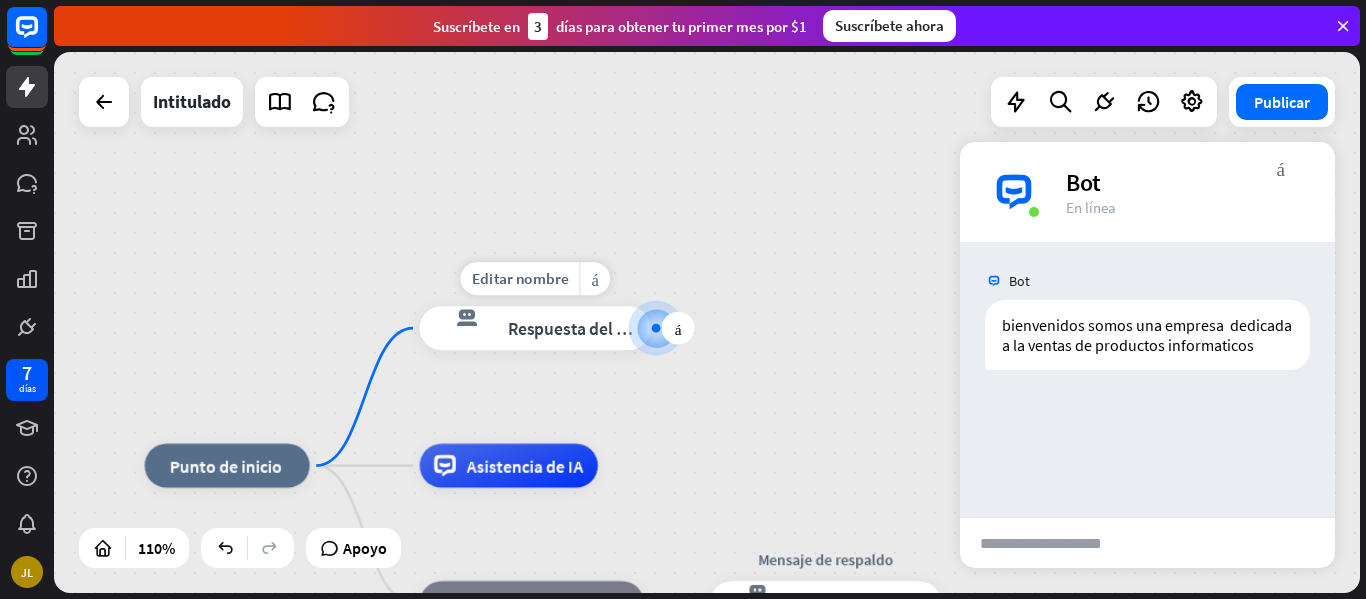 click at bounding box center (656, 328) 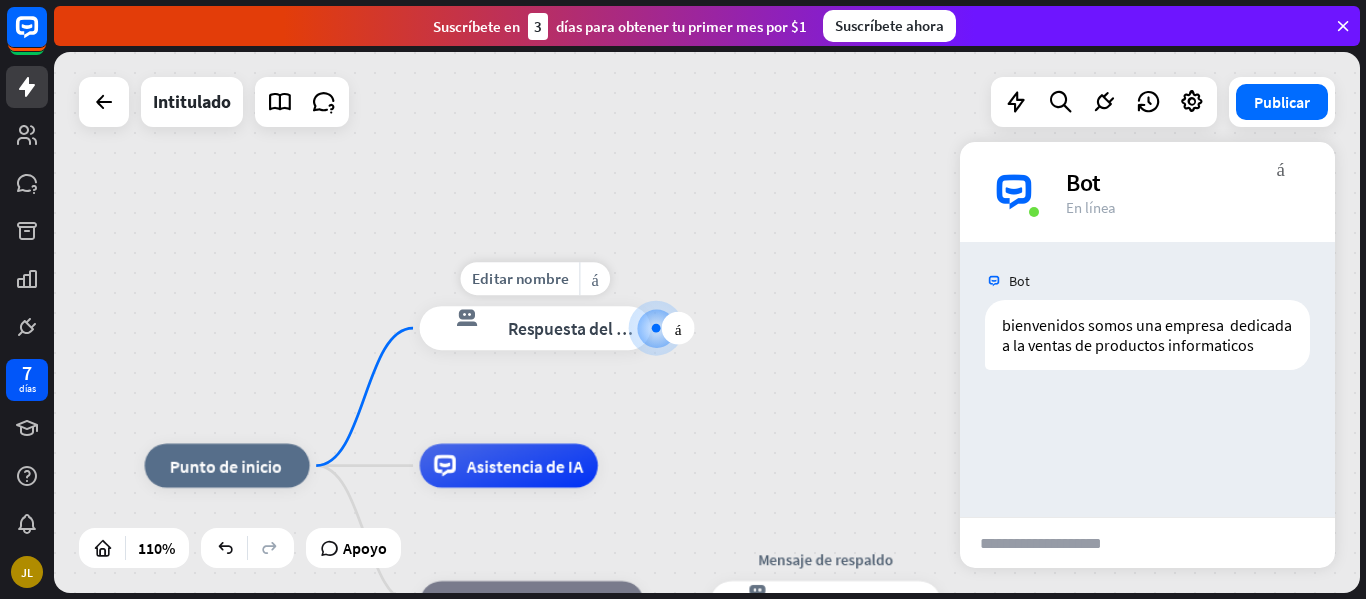 click at bounding box center (656, 328) 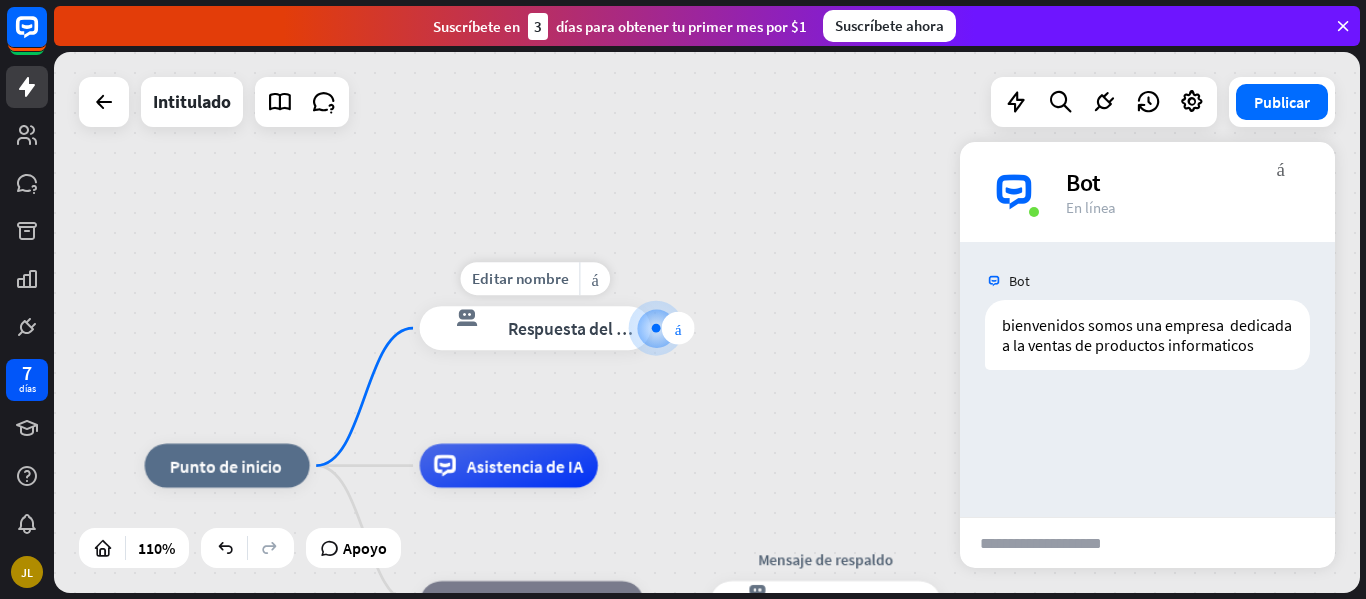 click on "más" at bounding box center (678, 328) 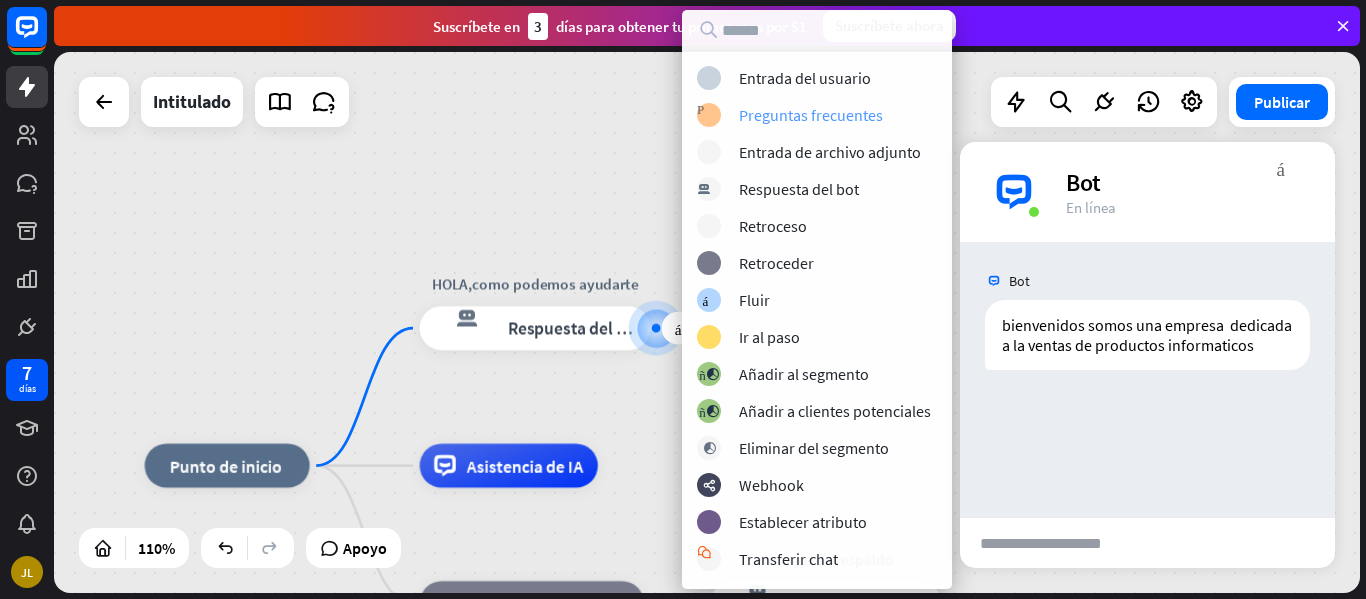 click on "Preguntas frecuentes" at bounding box center (811, 115) 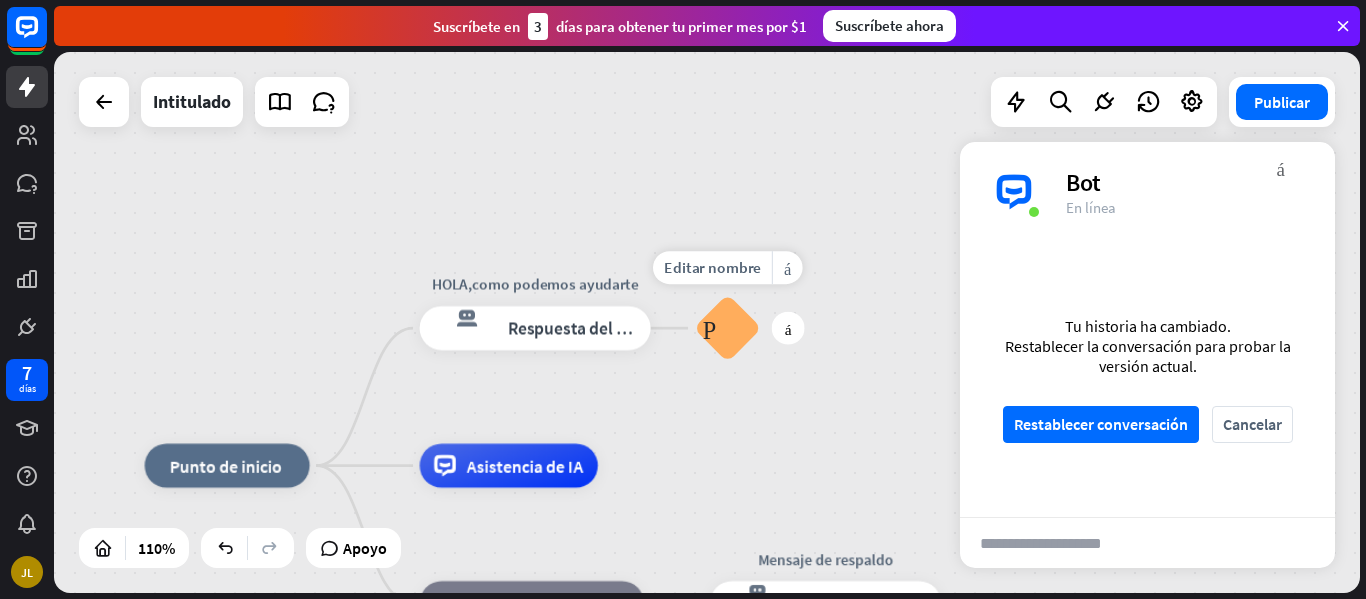 click on "Preguntas frecuentes sobre bloques" at bounding box center [728, 328] 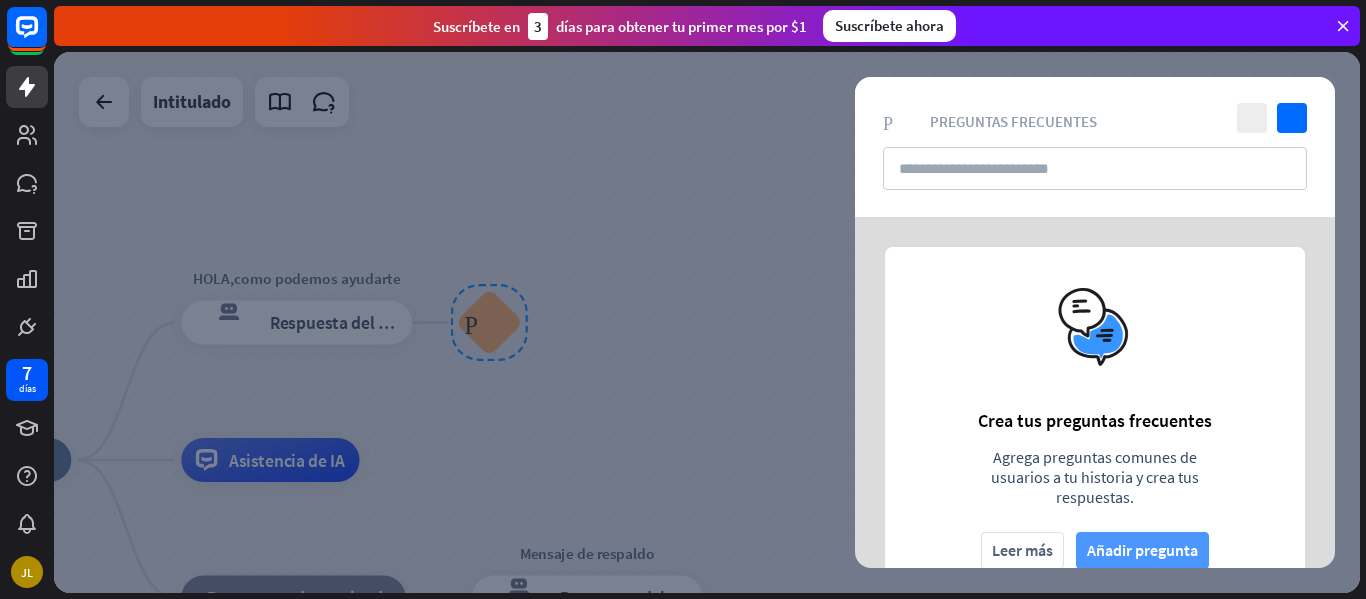 click on "Añadir pregunta" at bounding box center [1142, 550] 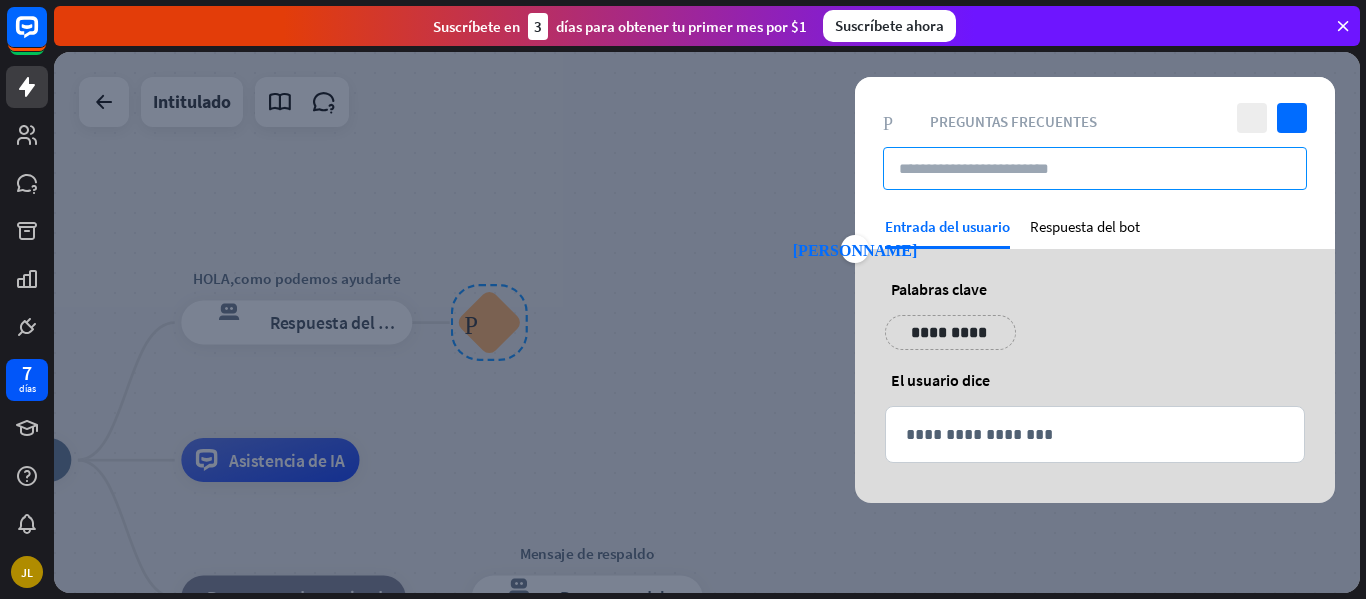 click at bounding box center (1095, 168) 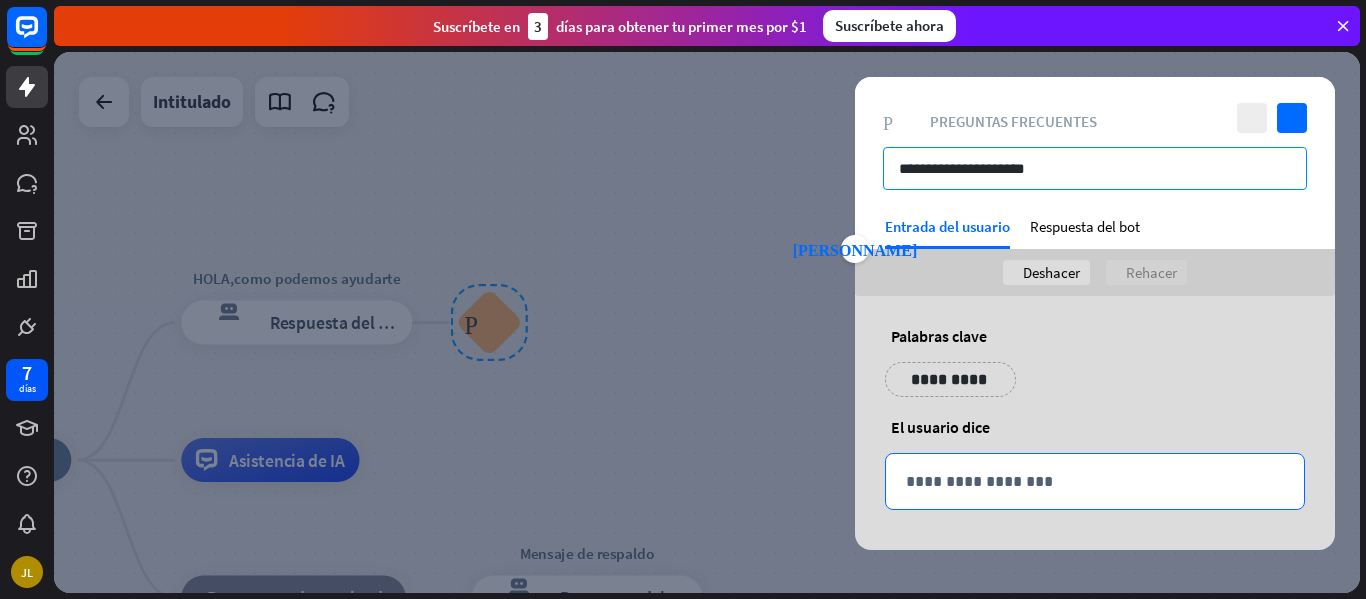 type on "**********" 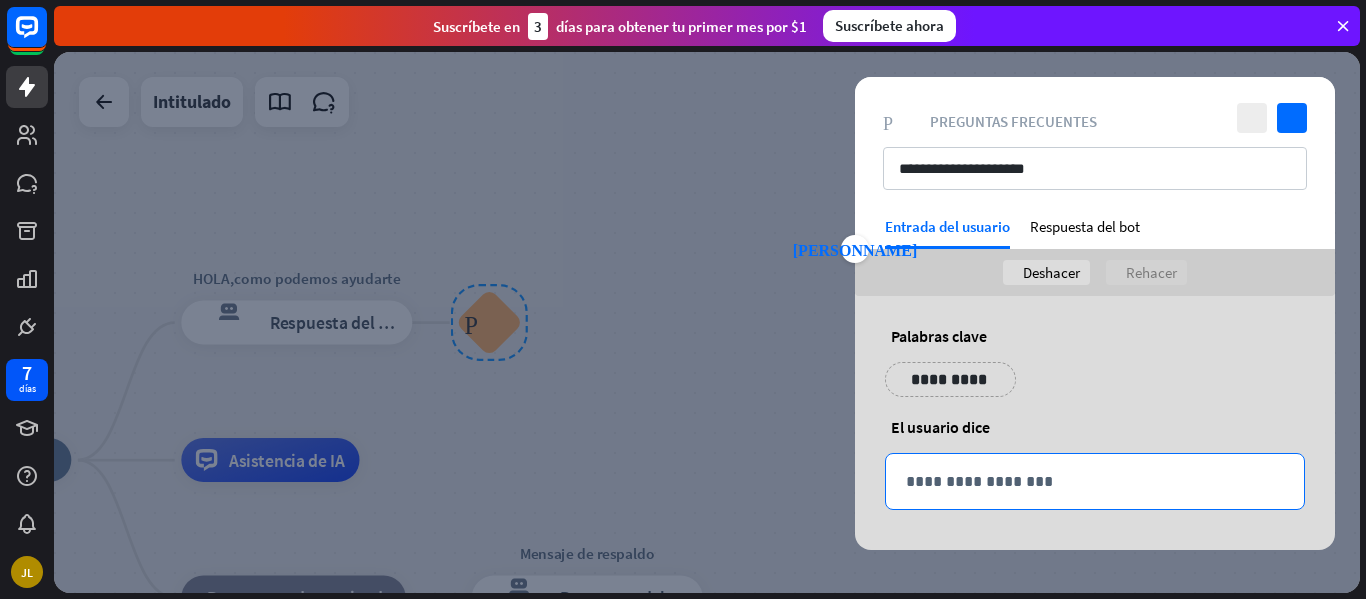 click on "**********" at bounding box center [1095, 481] 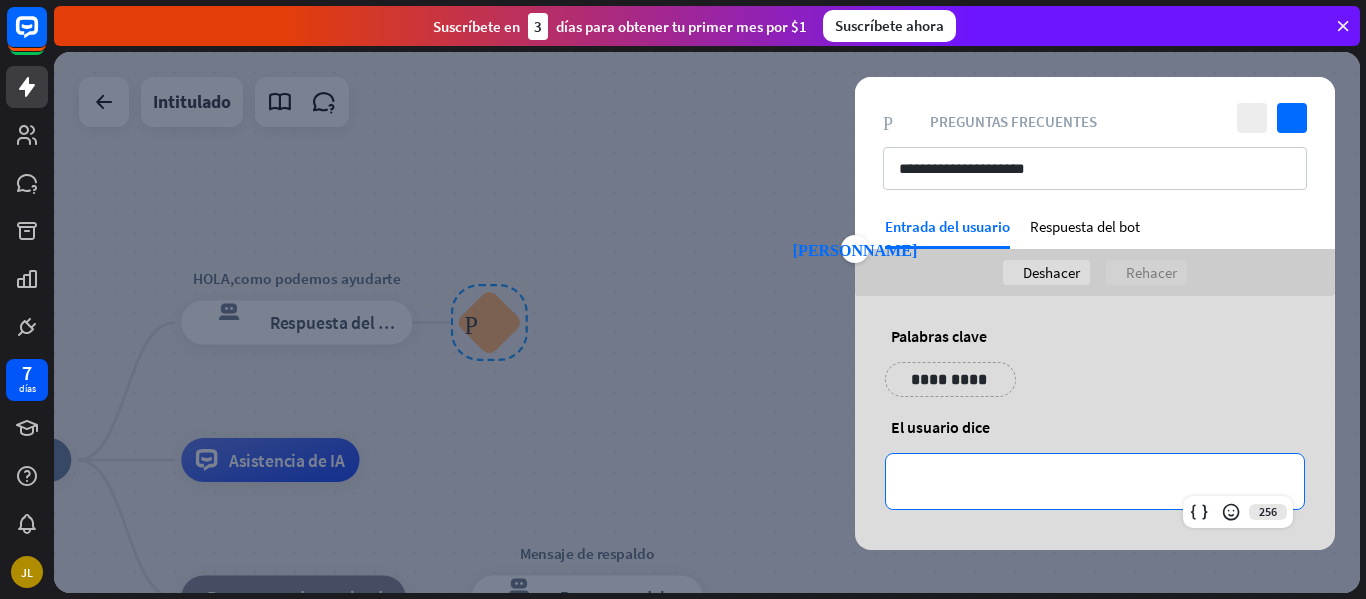 type 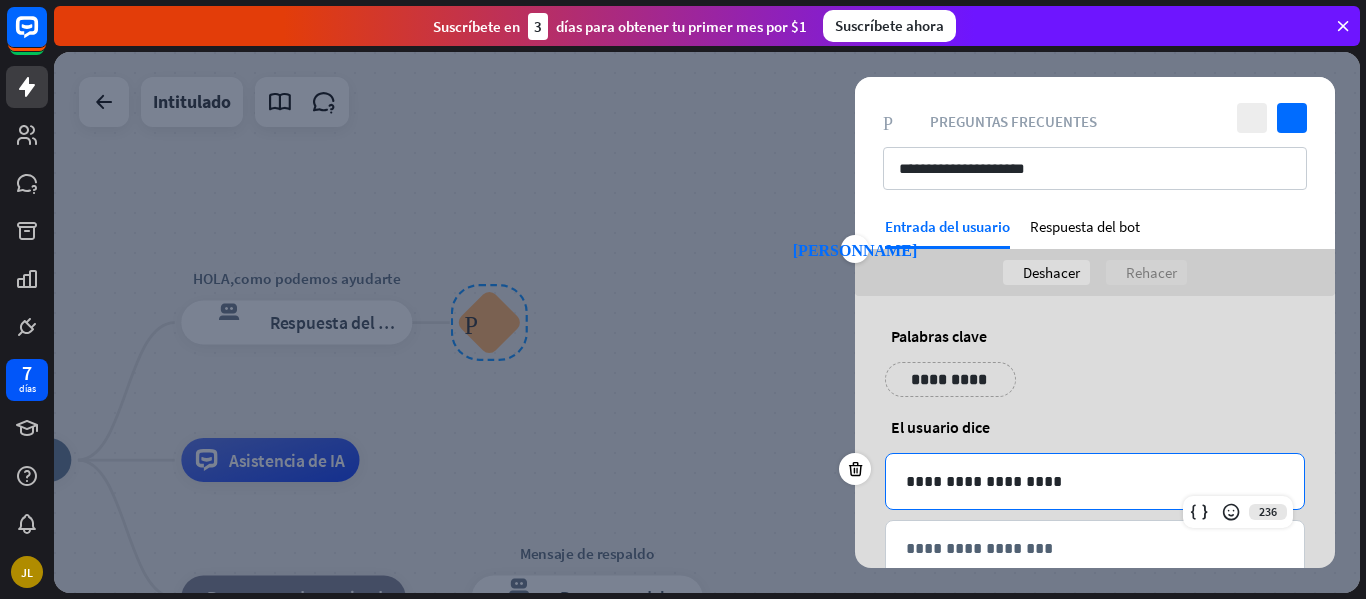 scroll, scrollTop: 49, scrollLeft: 0, axis: vertical 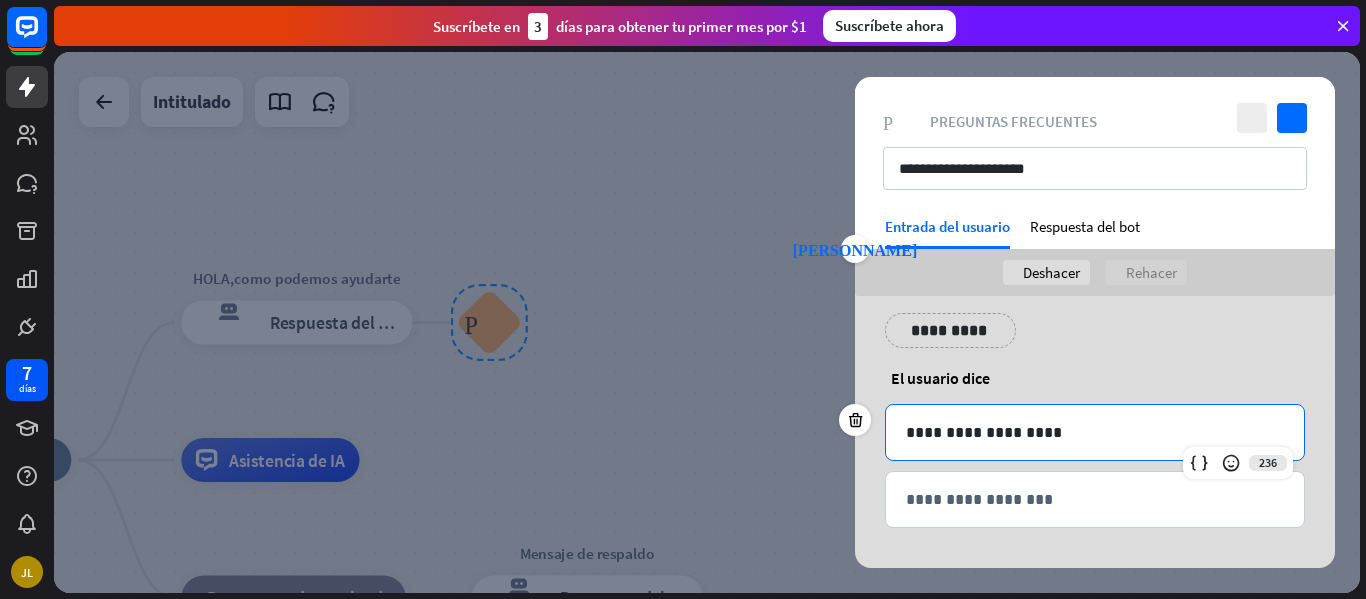 click on "**********" at bounding box center (1095, 432) 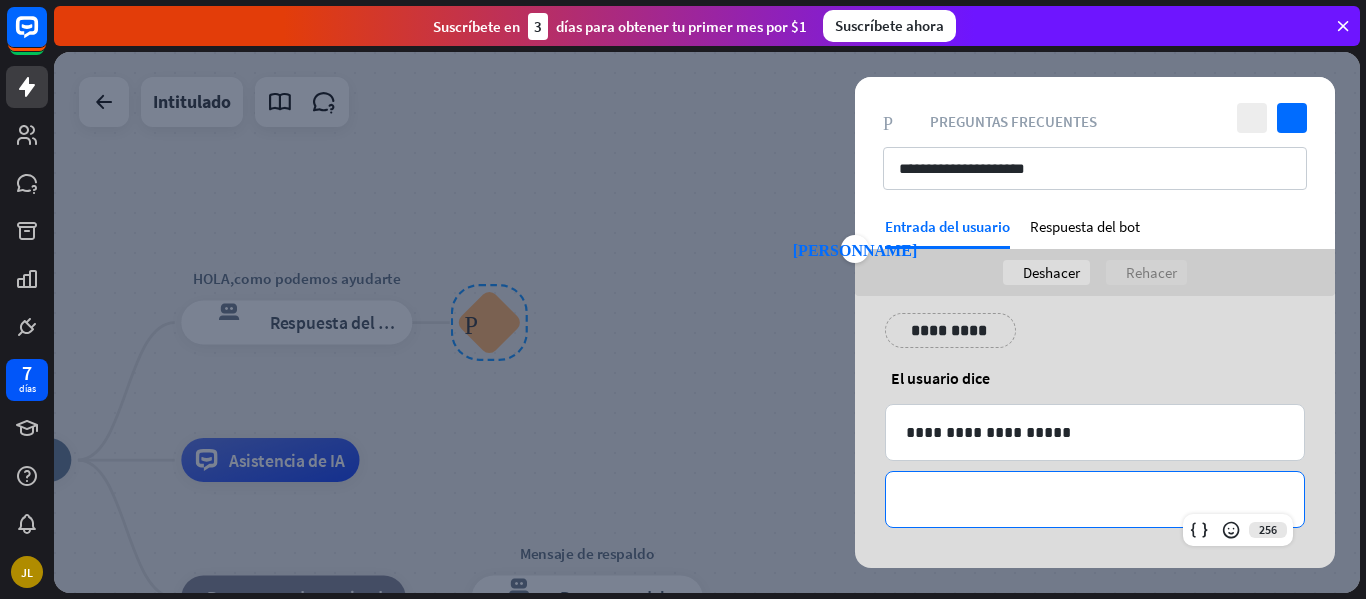 click on "**********" at bounding box center (1095, 499) 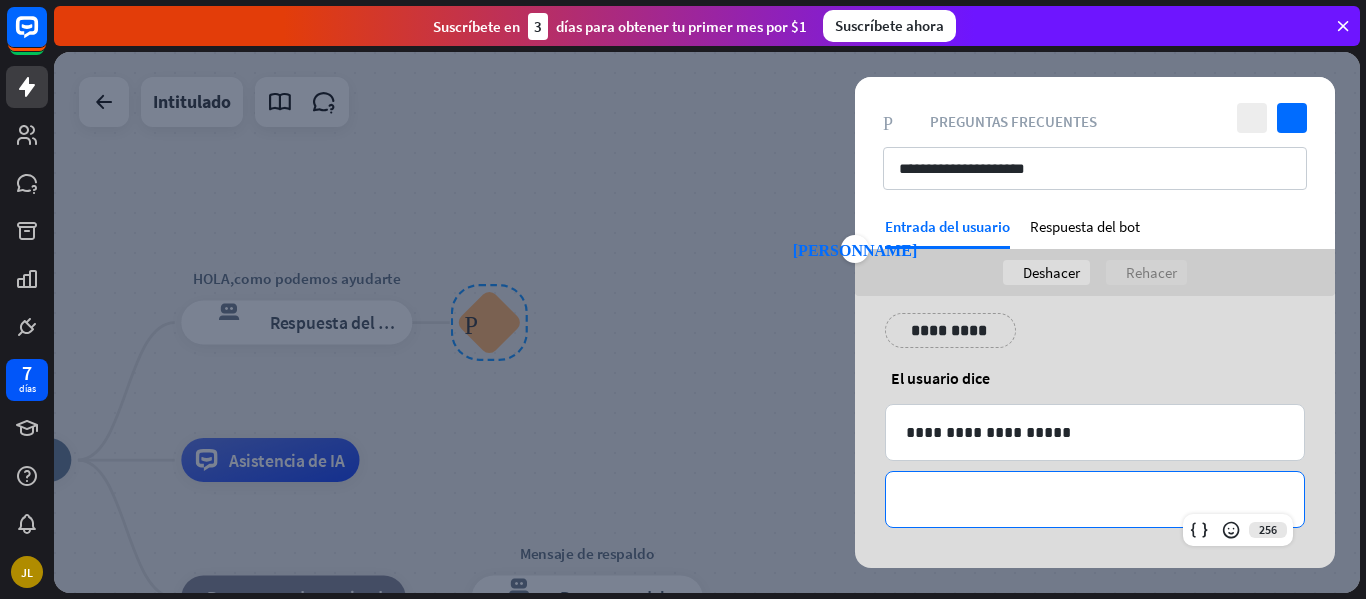 click on "**********" at bounding box center (1095, 338) 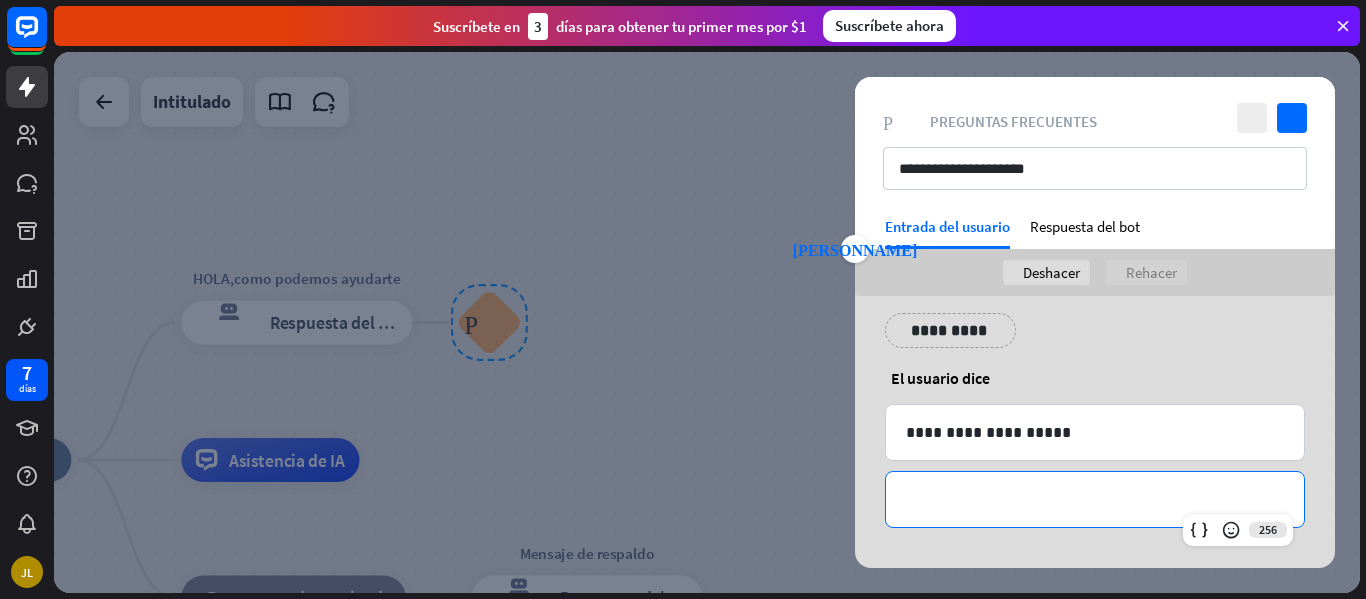 click on "**********" at bounding box center (1095, 499) 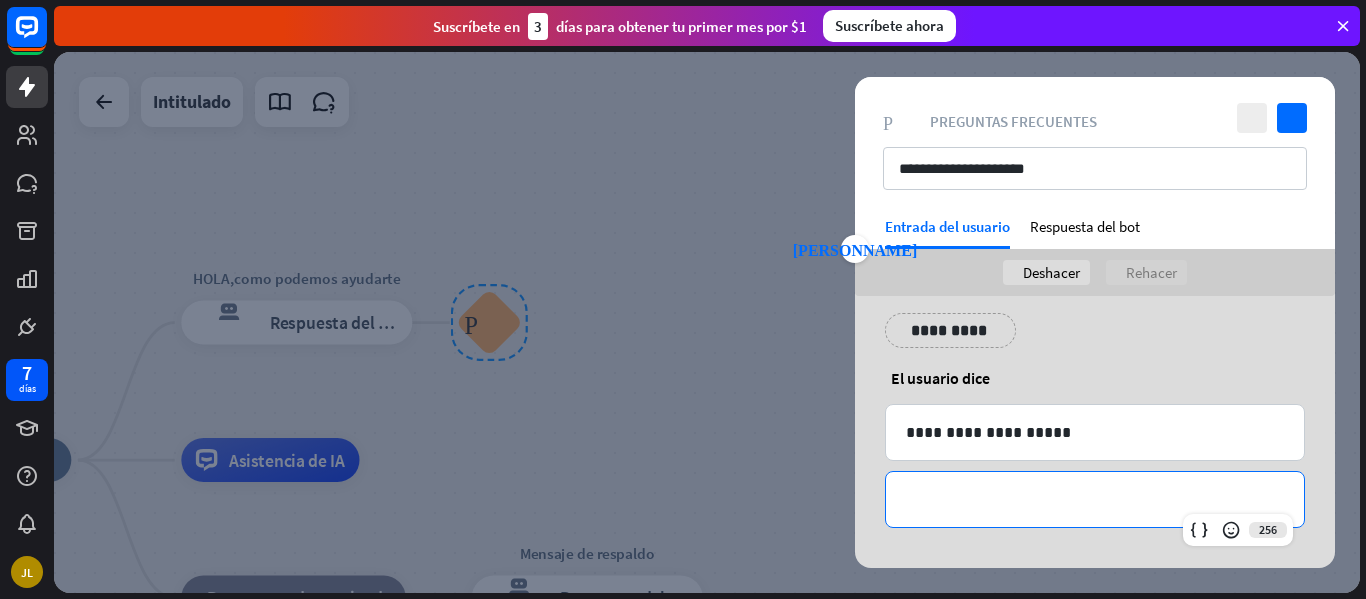 type 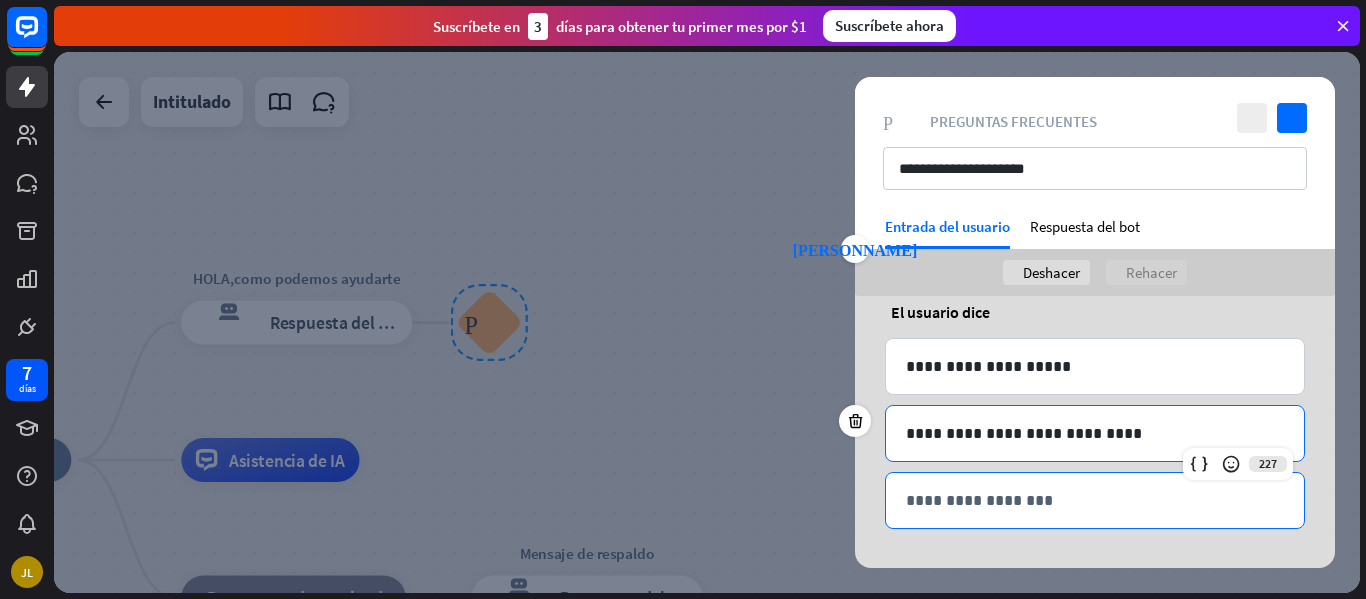 scroll, scrollTop: 116, scrollLeft: 0, axis: vertical 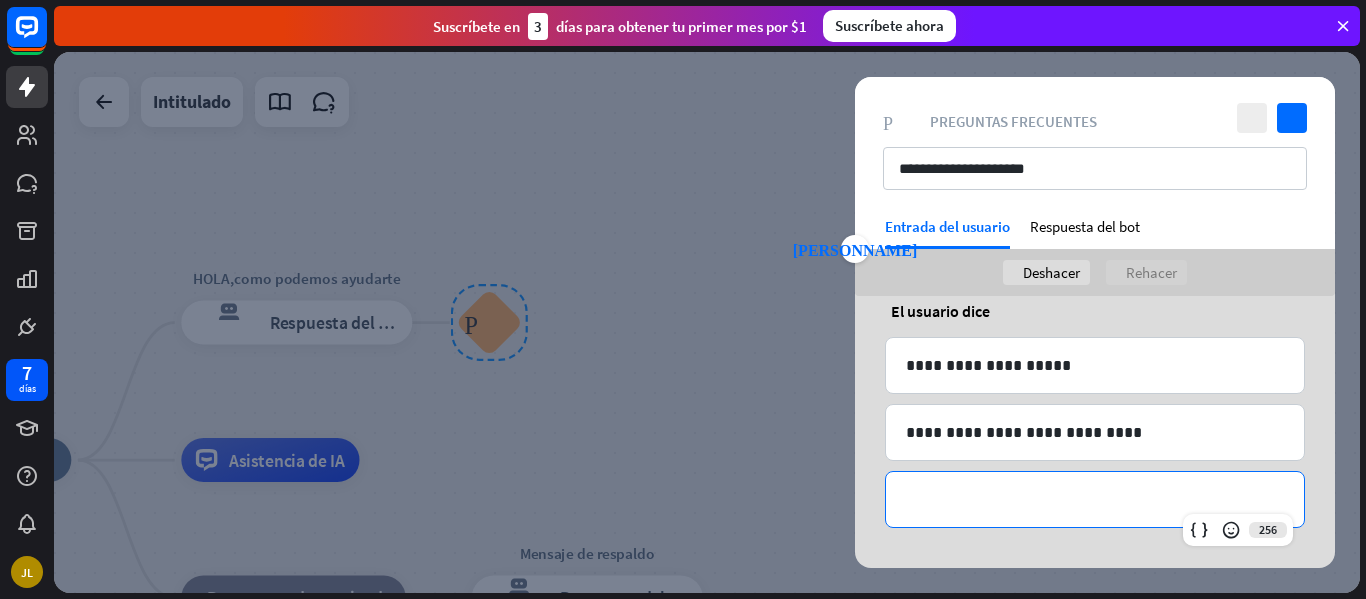 click on "**********" at bounding box center (1095, 499) 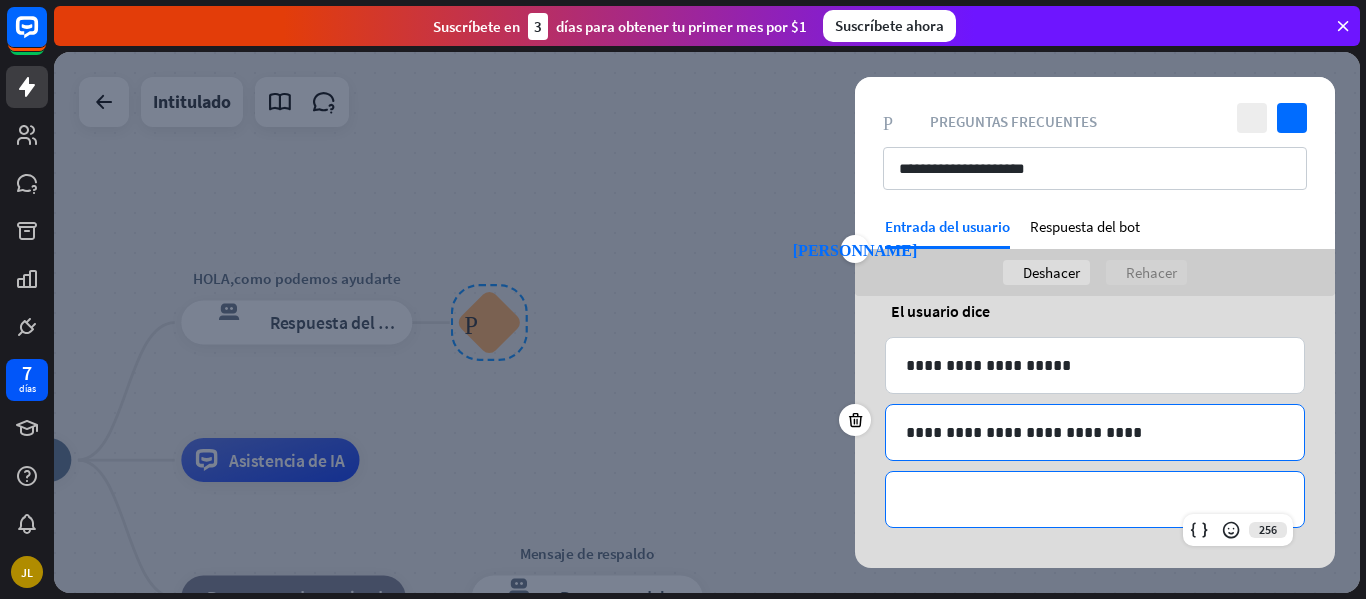 click on "**********" at bounding box center [1095, 432] 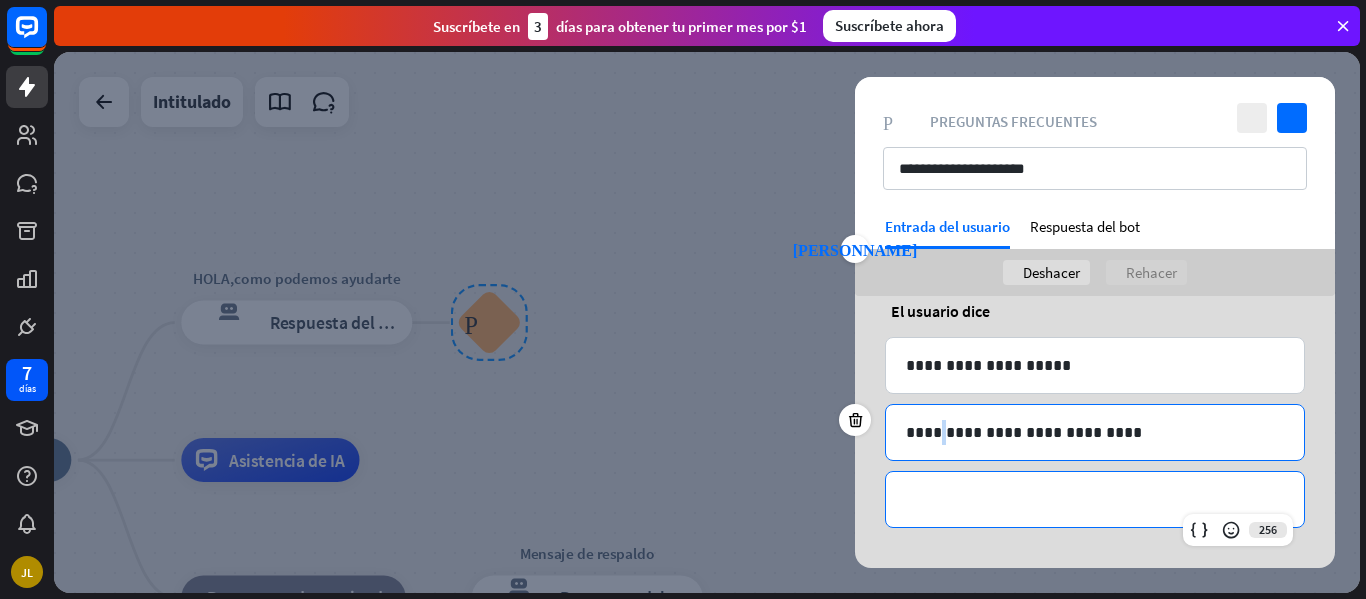 click on "**********" at bounding box center (1095, 432) 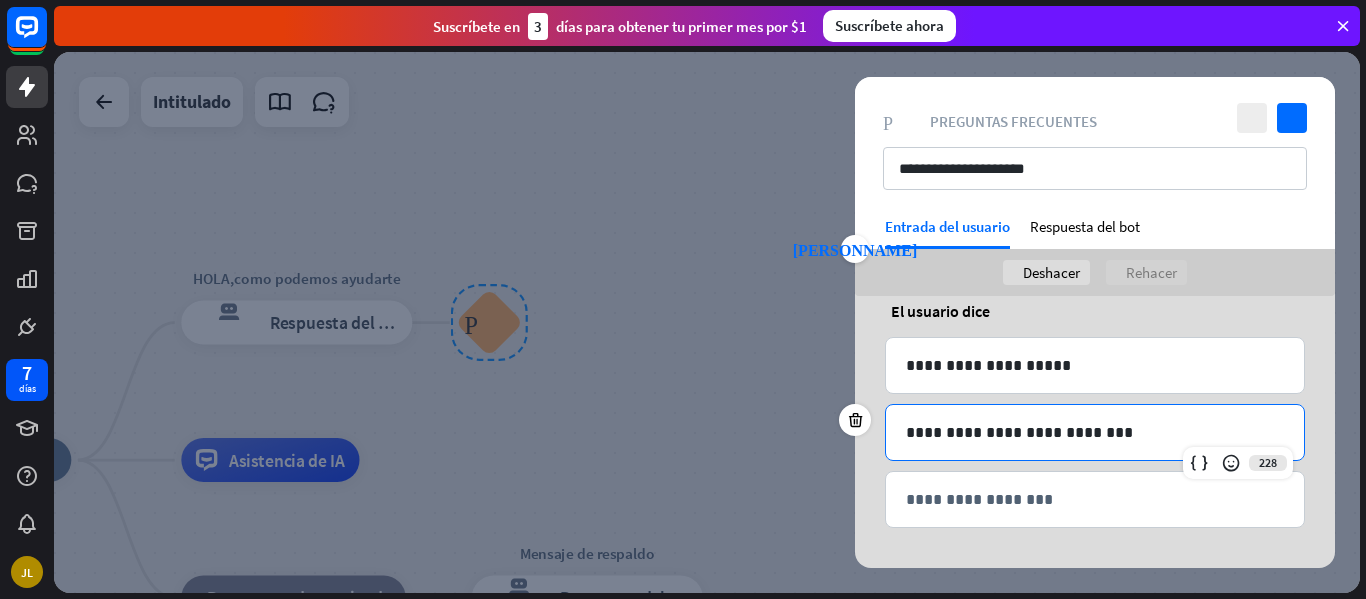click on "**********" at bounding box center (1095, 432) 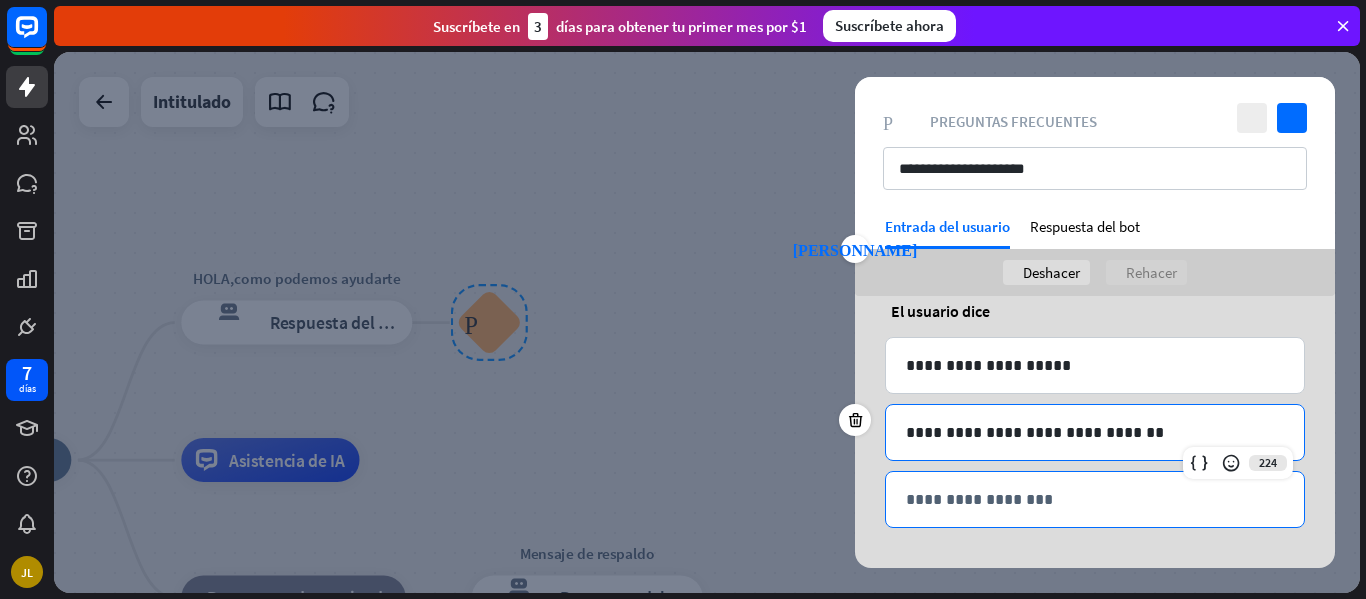 click on "**********" at bounding box center (1095, 499) 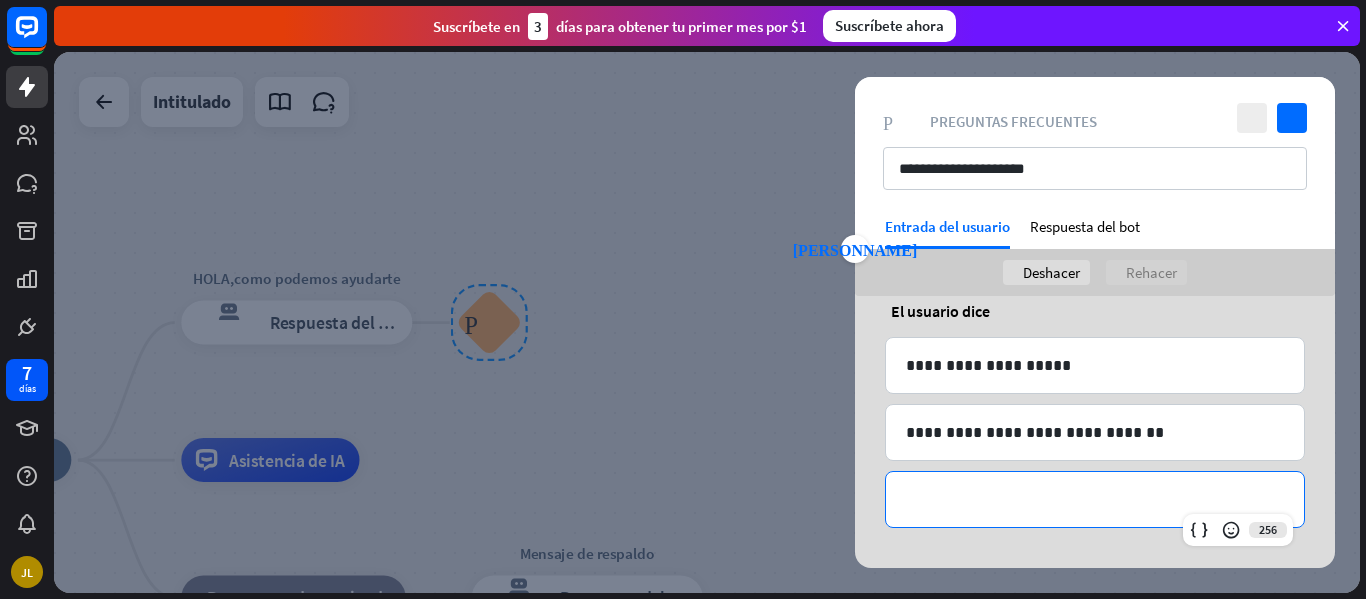 click on "**********" at bounding box center [1095, 499] 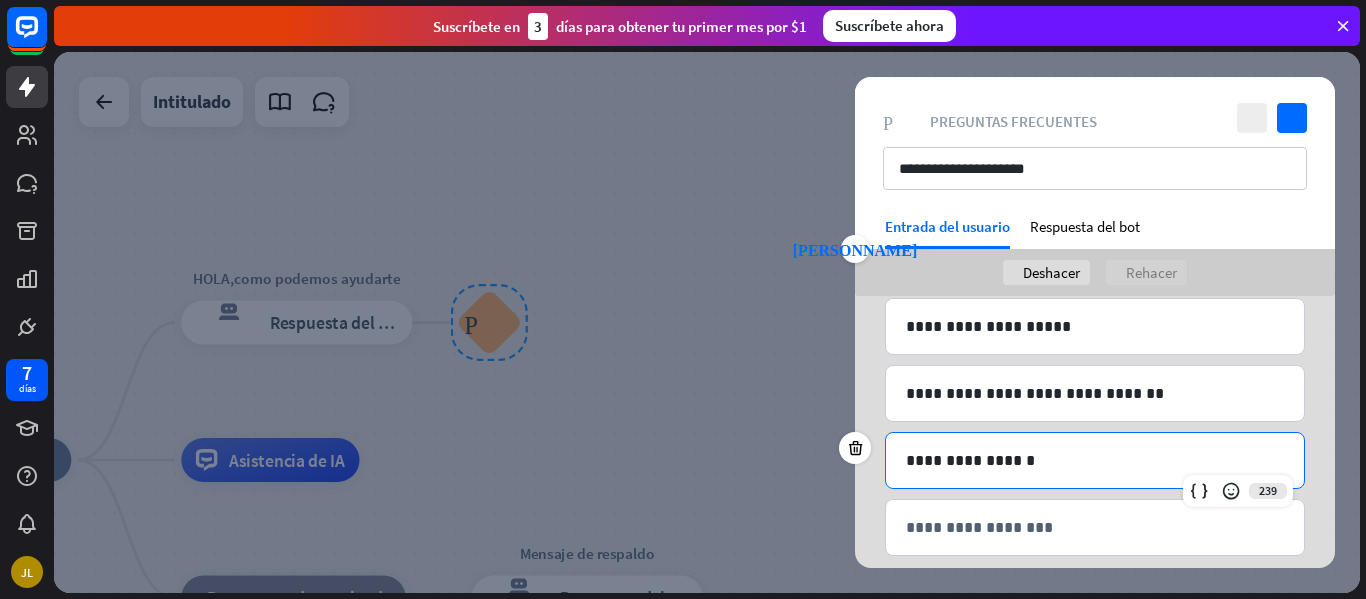 scroll, scrollTop: 183, scrollLeft: 0, axis: vertical 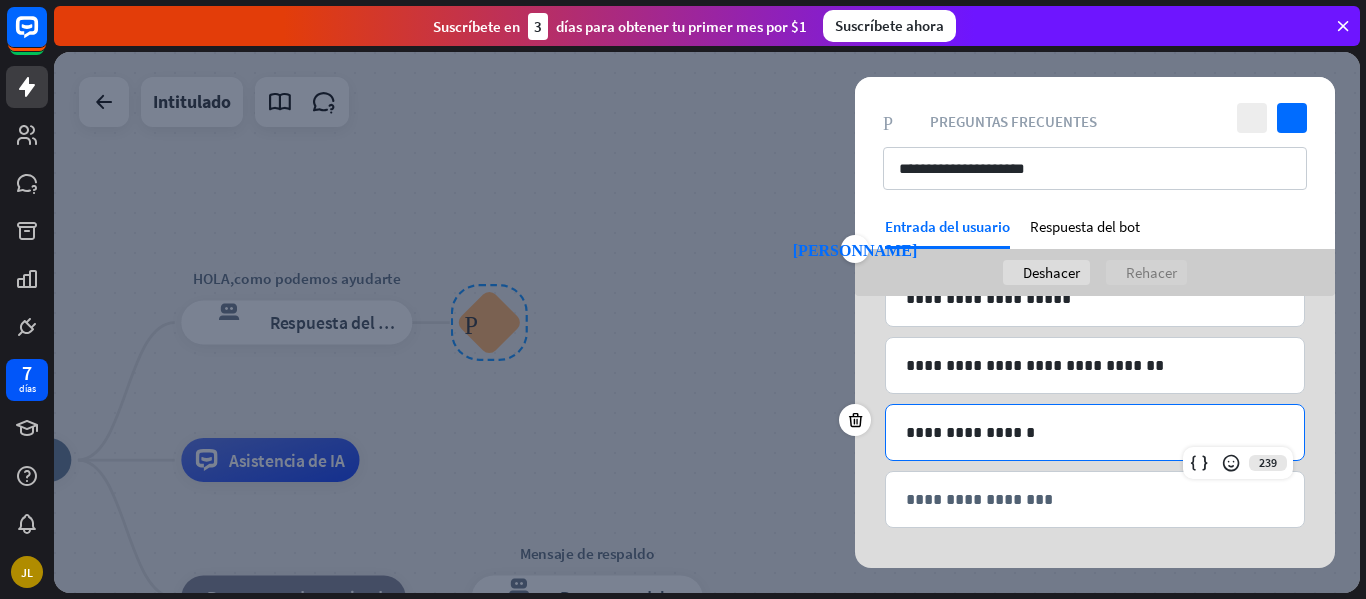 click on "**********" at bounding box center (1095, 499) 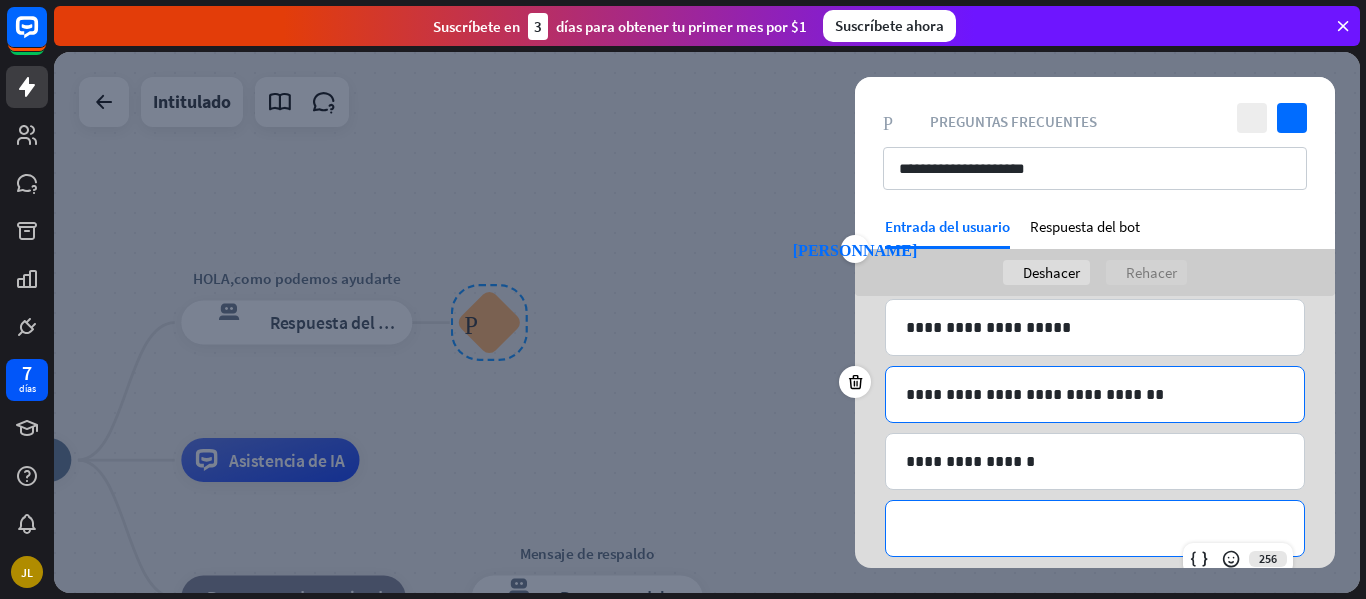 scroll, scrollTop: 183, scrollLeft: 0, axis: vertical 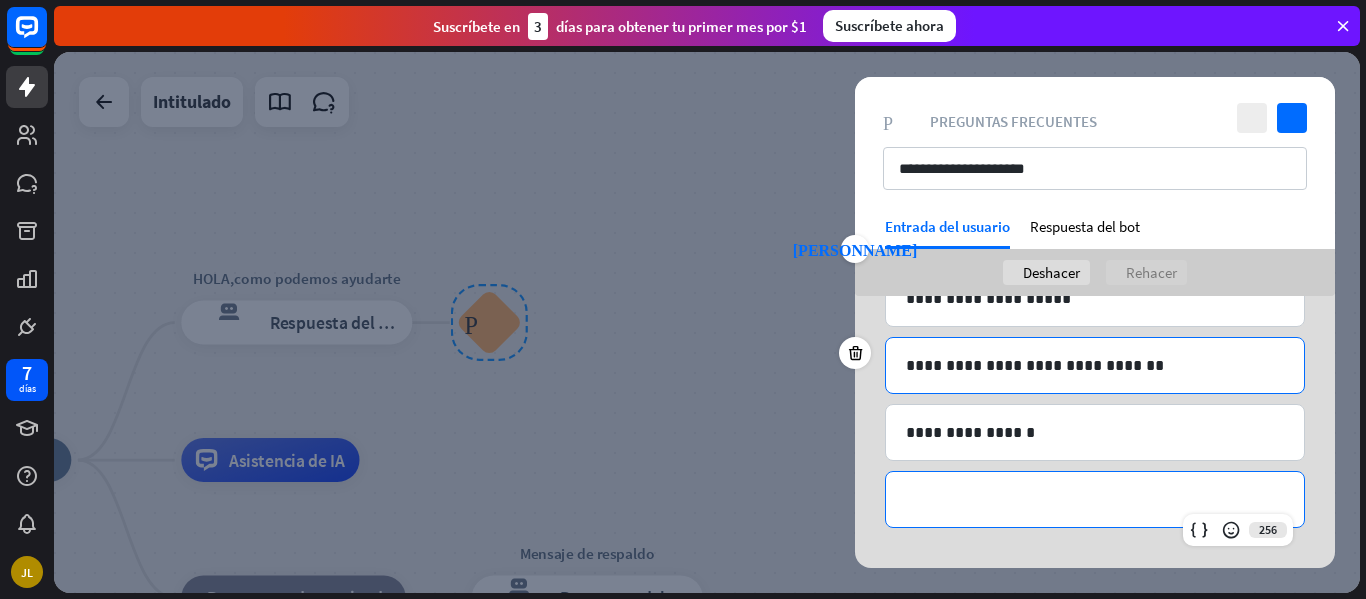 type 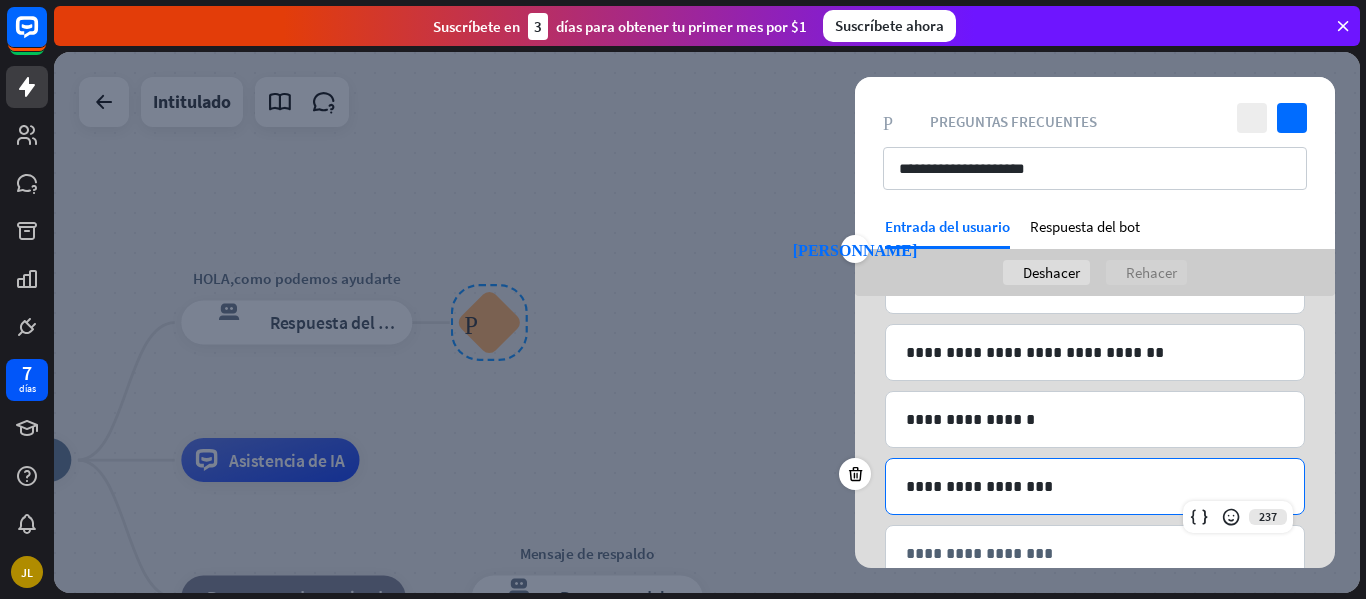 scroll, scrollTop: 250, scrollLeft: 0, axis: vertical 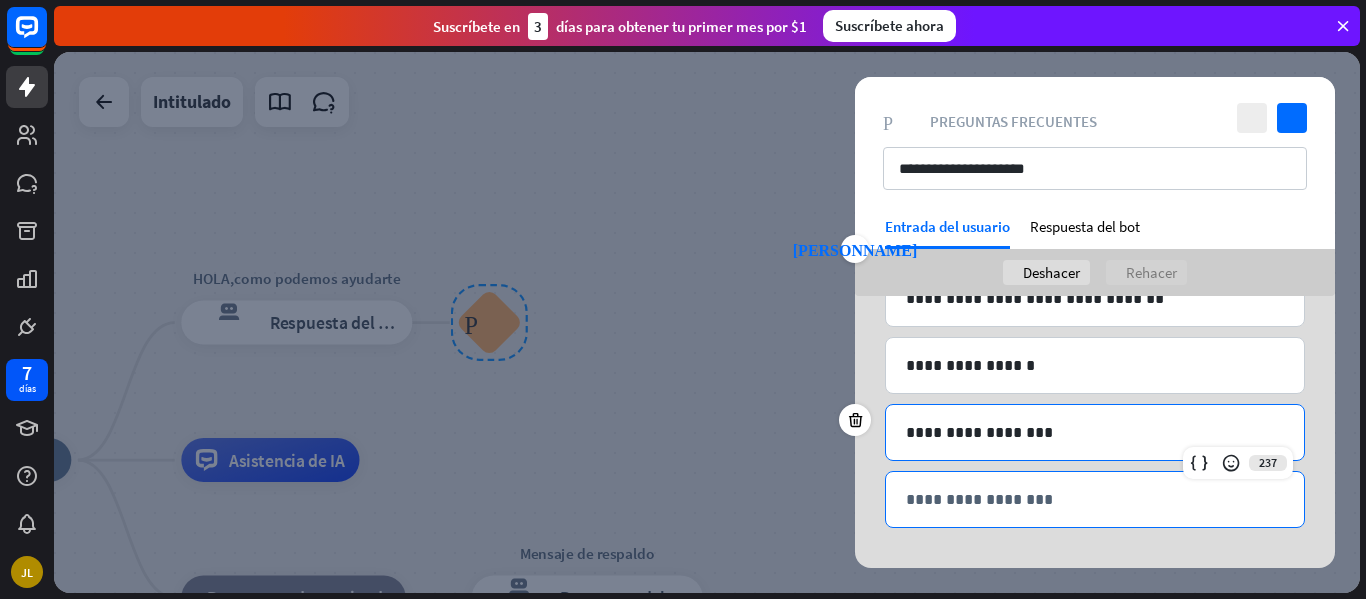 click on "**********" at bounding box center [1095, 499] 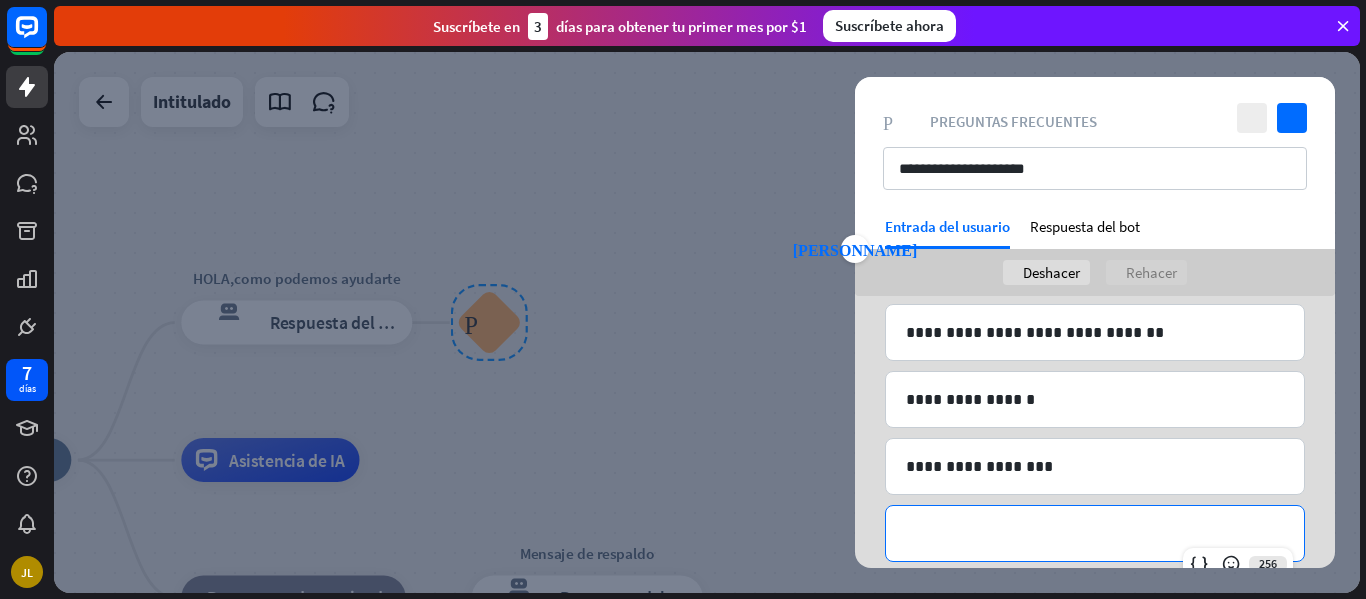 scroll, scrollTop: 250, scrollLeft: 0, axis: vertical 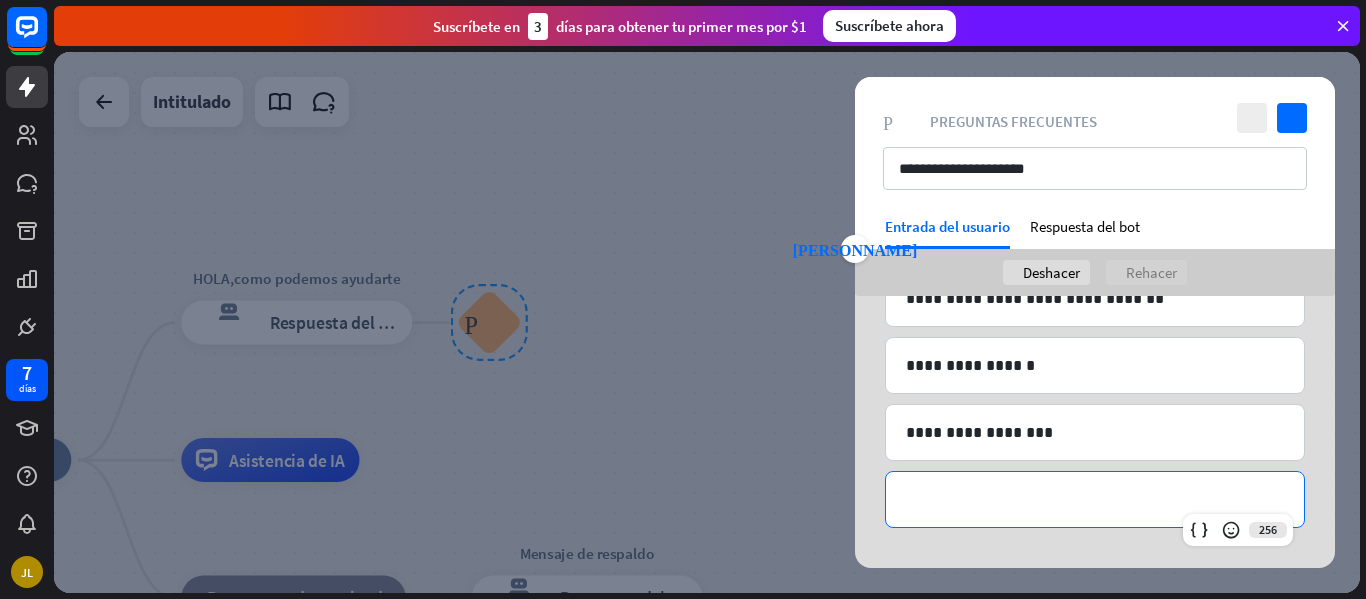 type 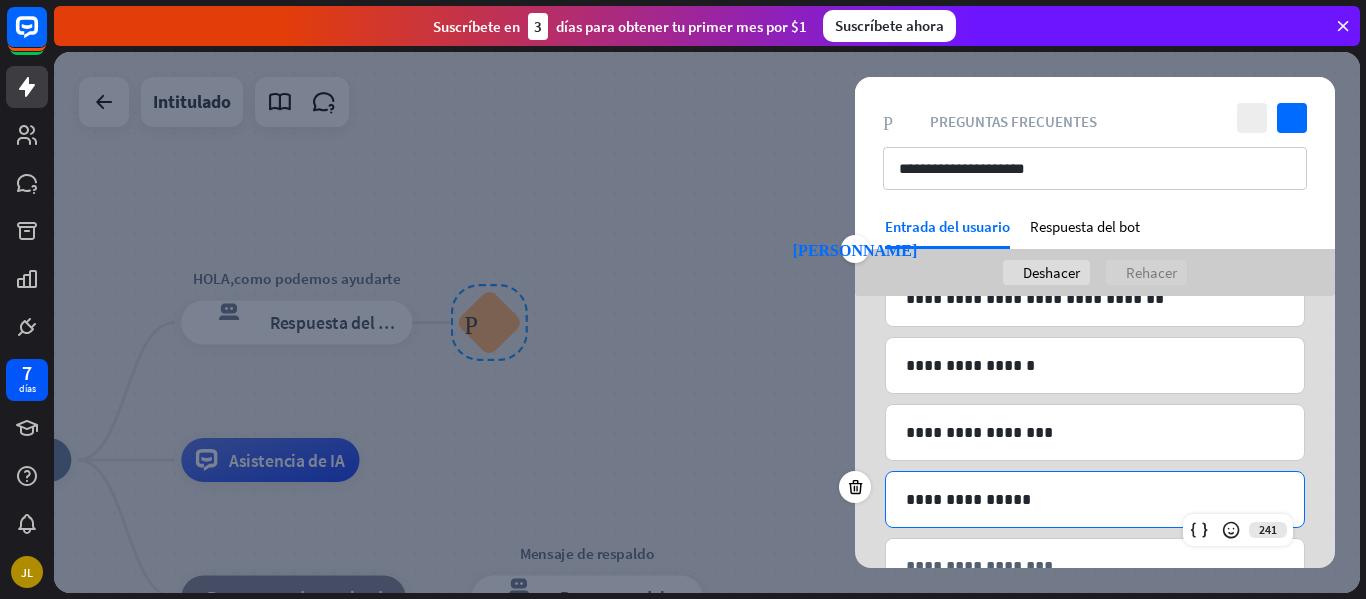 click on "**********" at bounding box center [1095, 499] 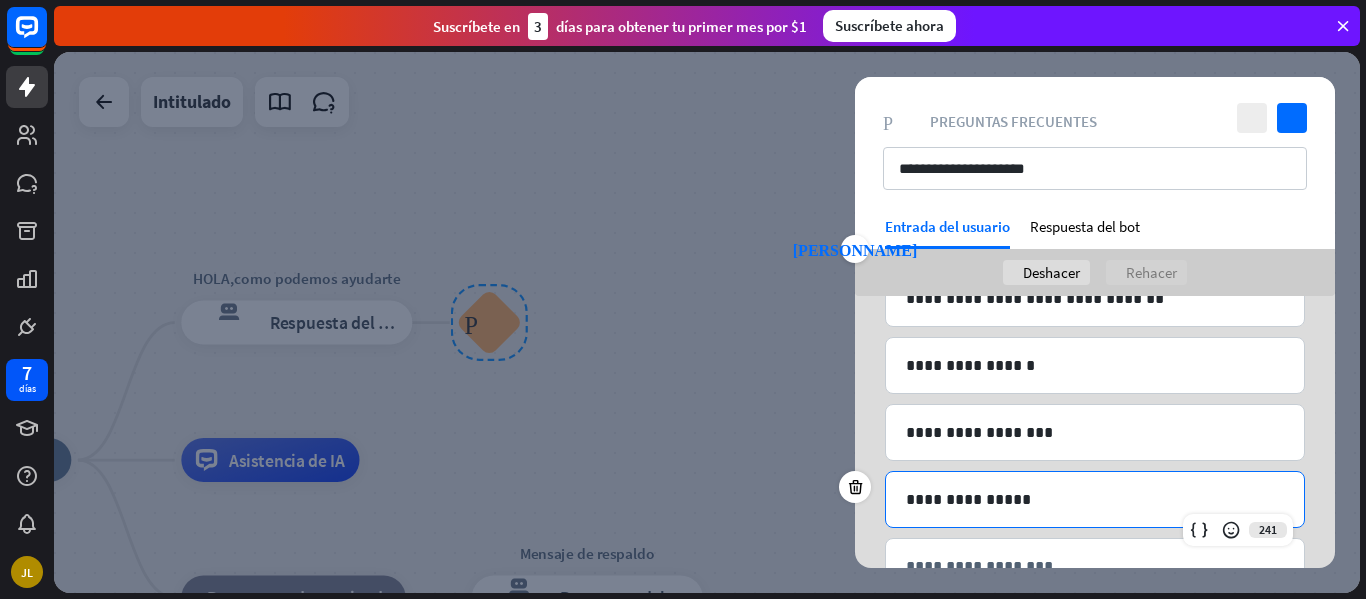 click on "**********" at bounding box center [1095, 499] 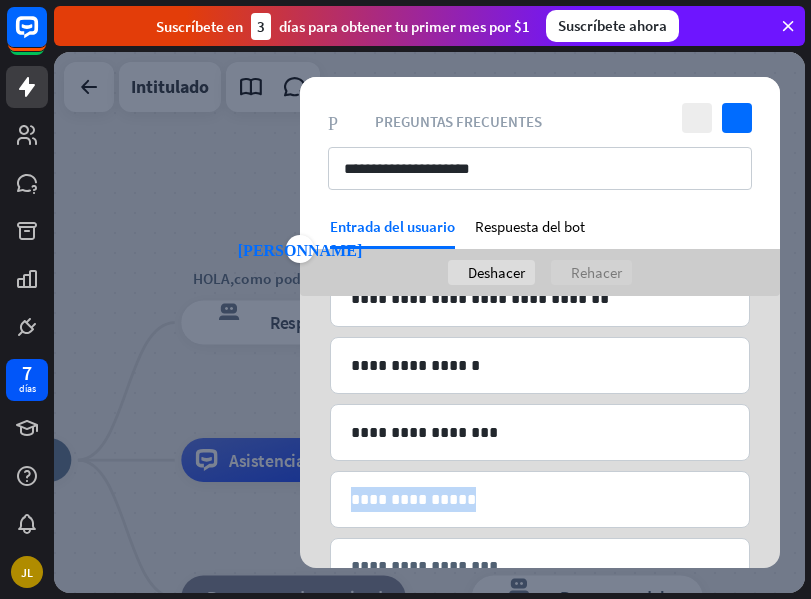 drag, startPoint x: 1041, startPoint y: 501, endPoint x: 1348, endPoint y: 82, distance: 519.4324 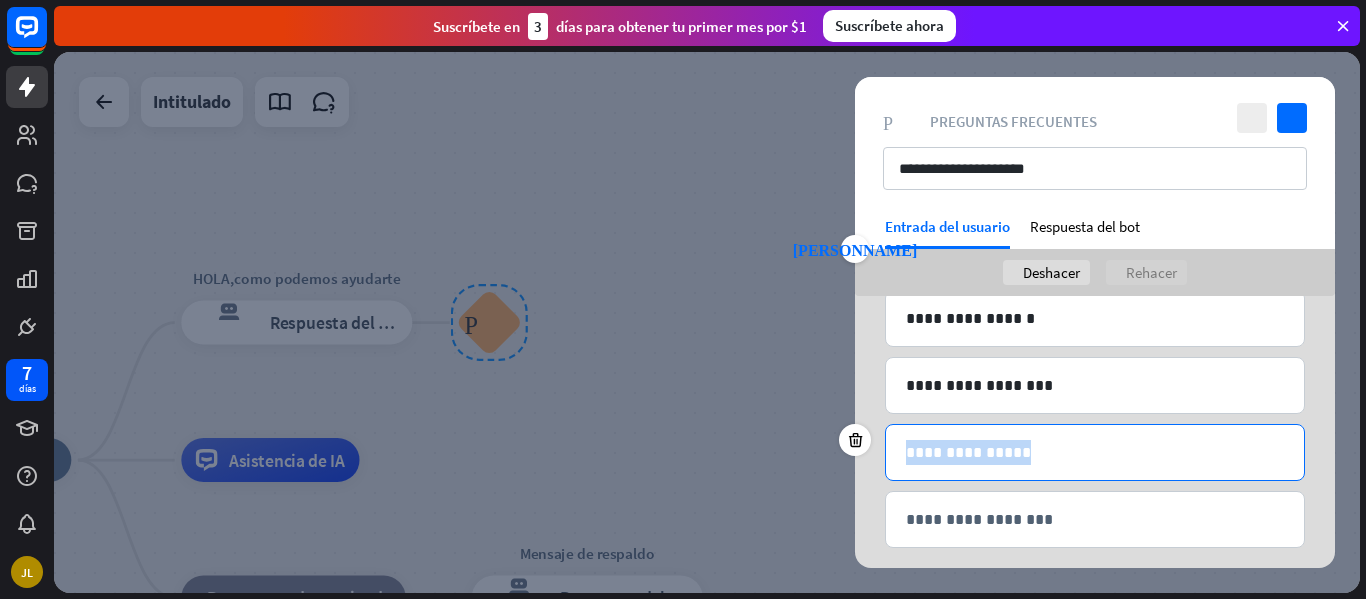 scroll, scrollTop: 300, scrollLeft: 0, axis: vertical 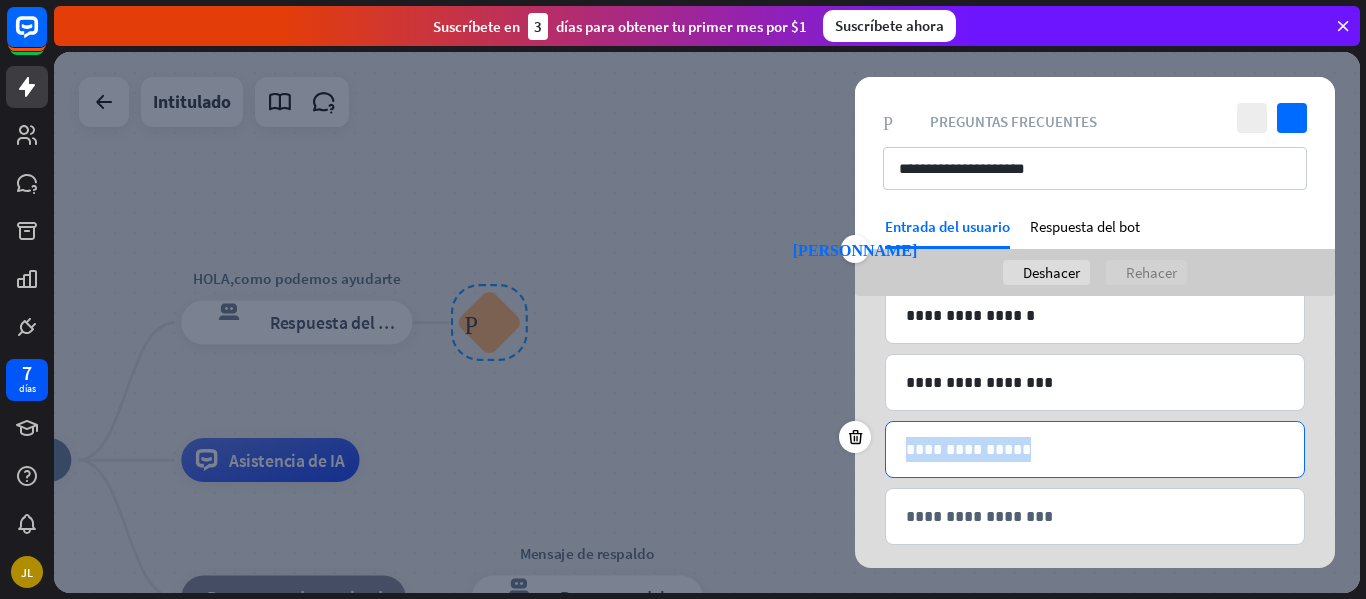 click on "**********" at bounding box center [1095, 449] 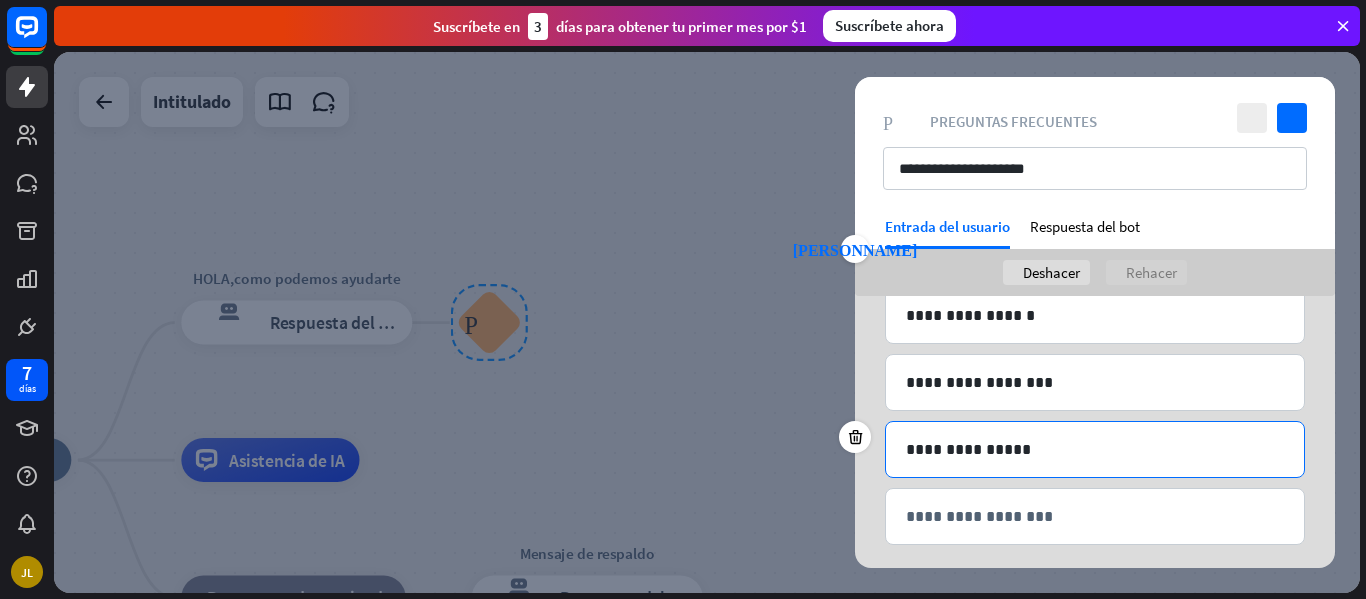 click on "**********" at bounding box center (1095, 449) 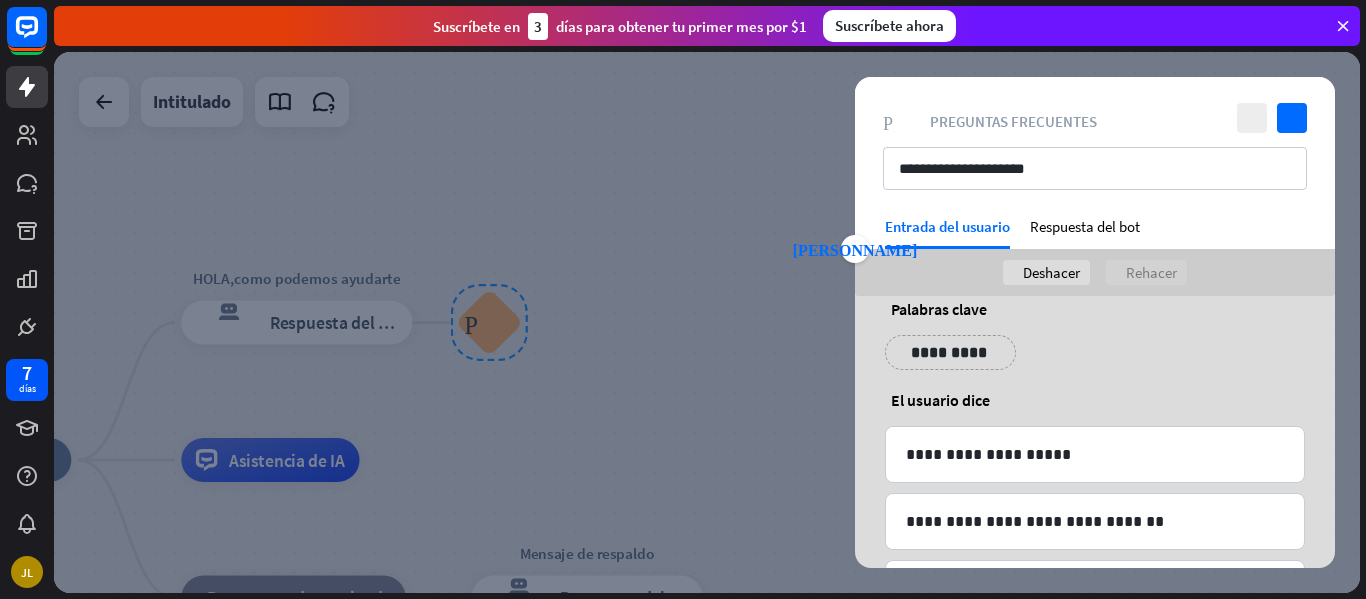scroll, scrollTop: 17, scrollLeft: 0, axis: vertical 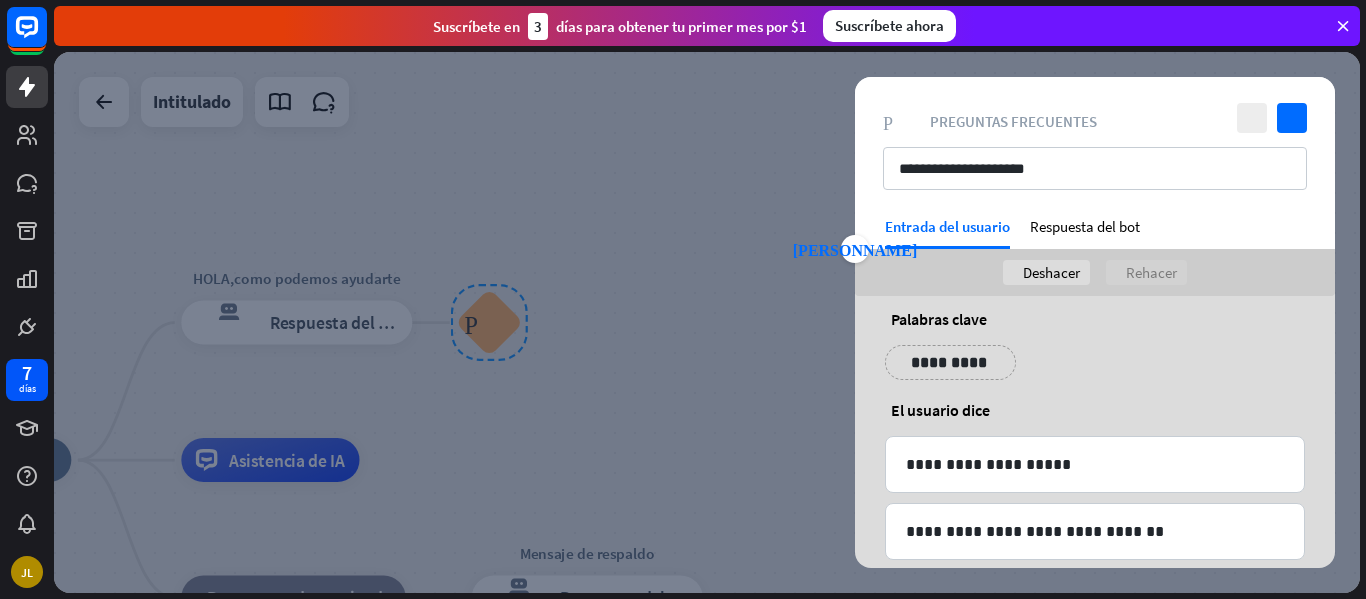 click at bounding box center [707, 322] 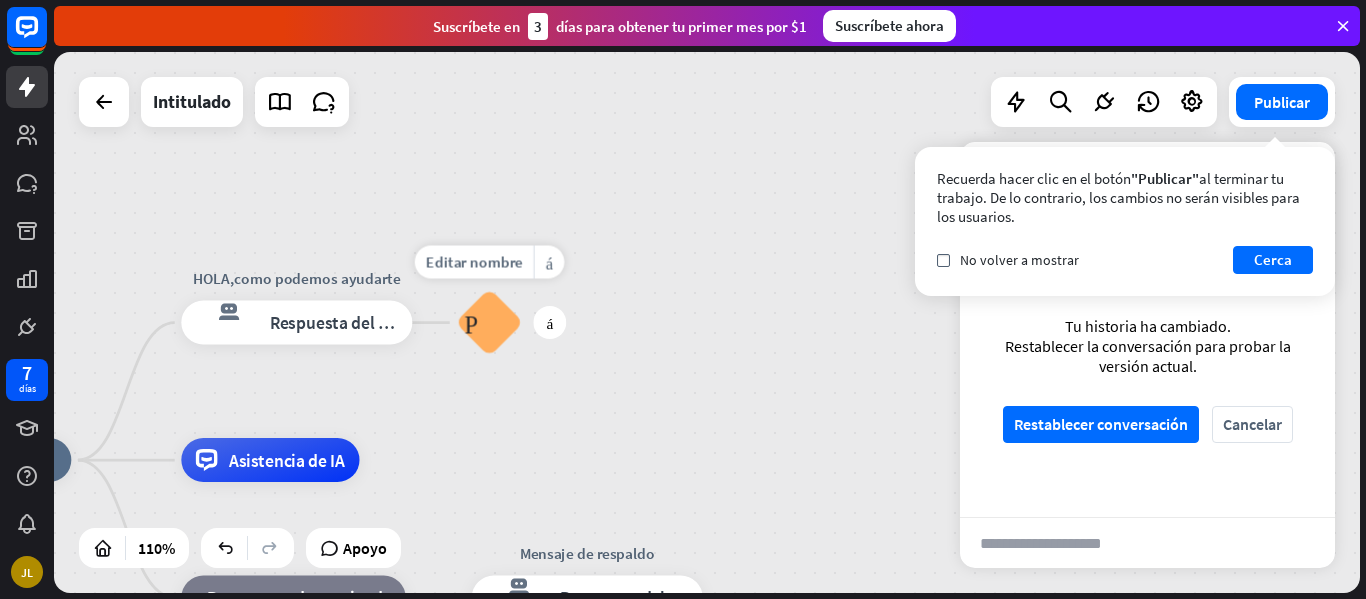 click on "Preguntas frecuentes sobre bloques" at bounding box center [489, 323] 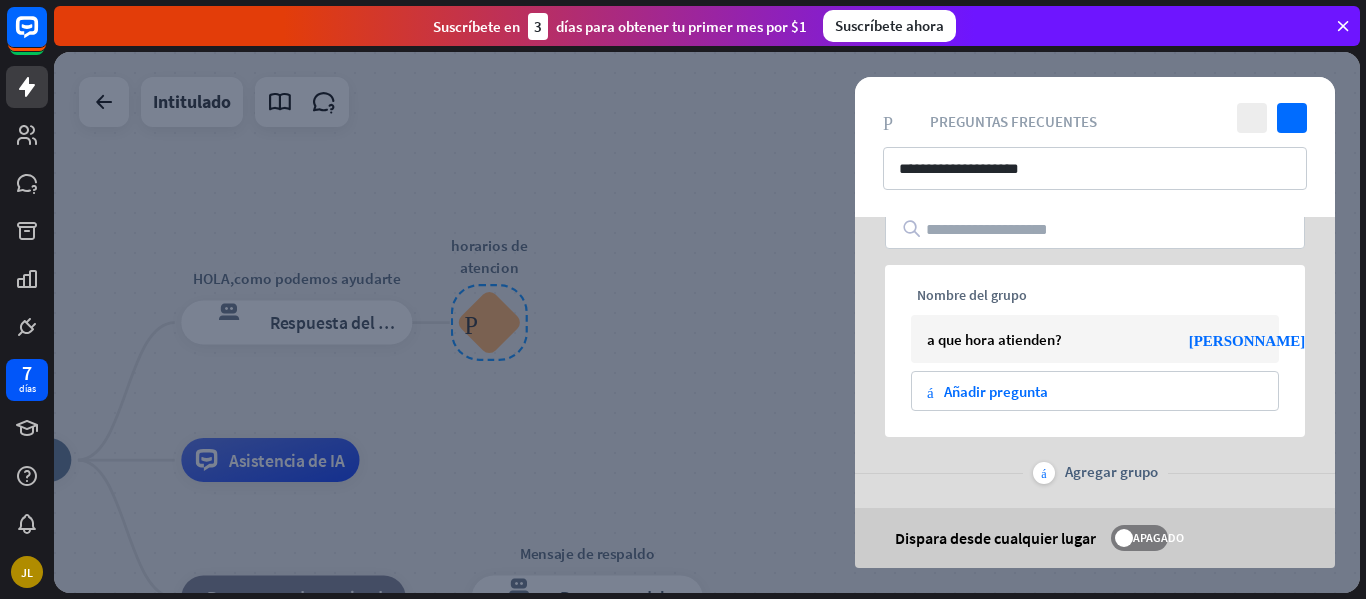 scroll, scrollTop: 47, scrollLeft: 0, axis: vertical 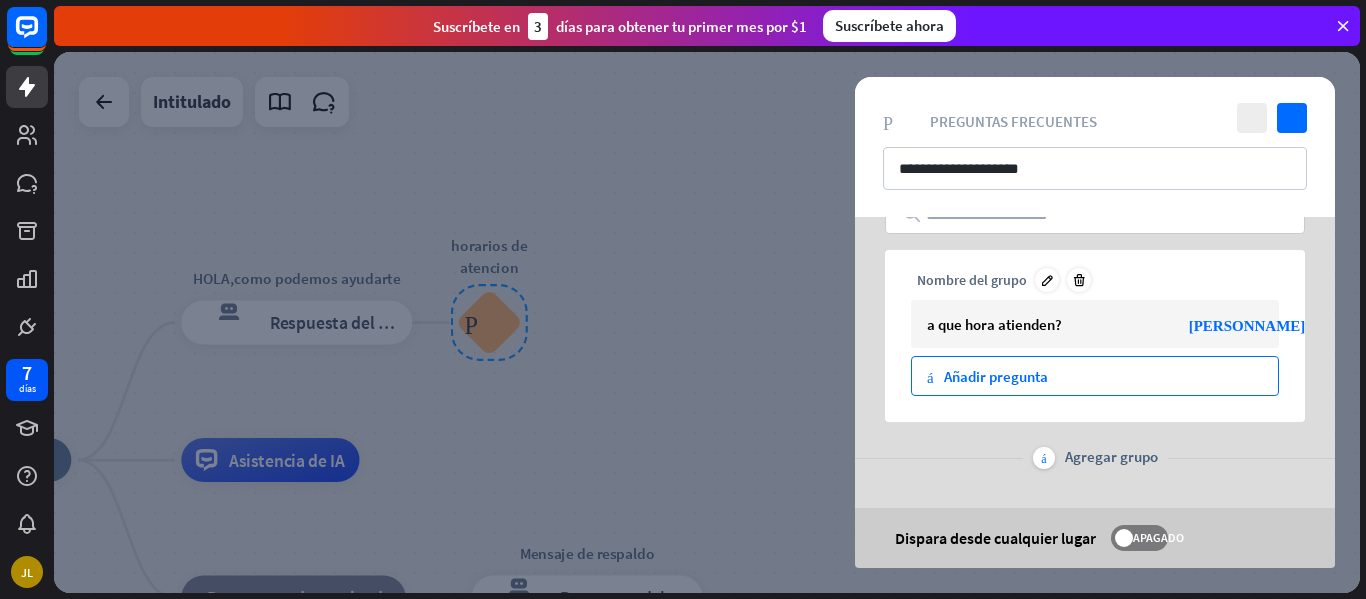 click on "más
Añadir pregunta" at bounding box center (1095, 376) 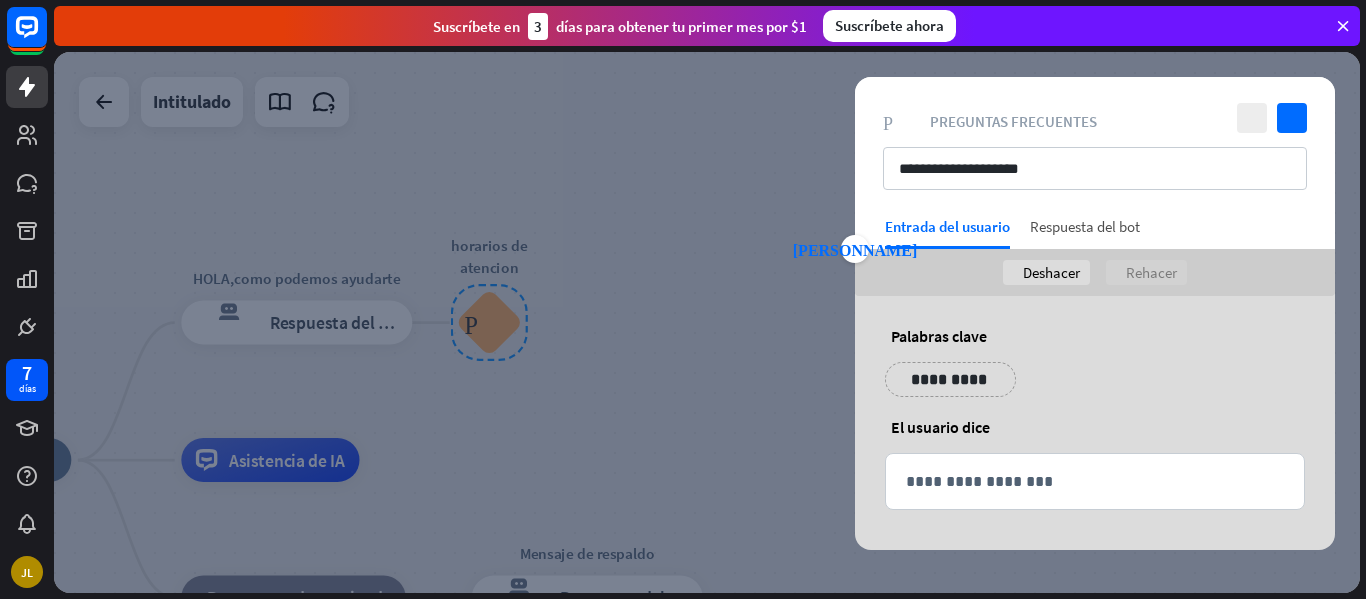 click on "Respuesta del bot" at bounding box center [1085, 233] 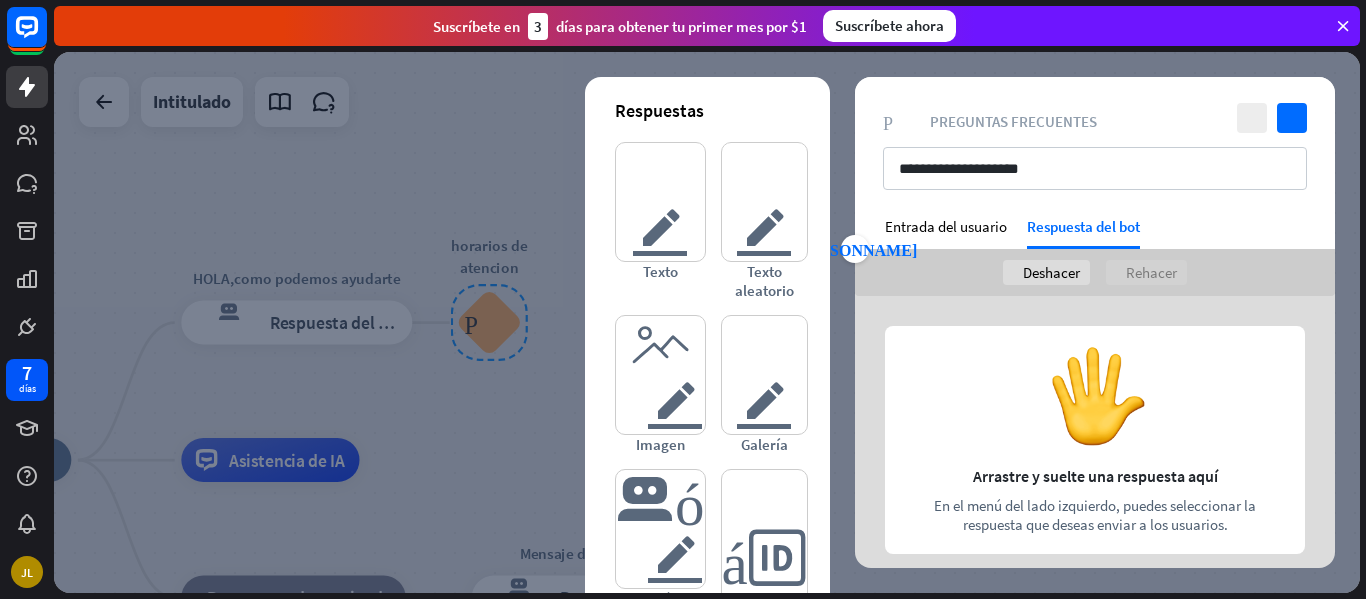scroll, scrollTop: 0, scrollLeft: 0, axis: both 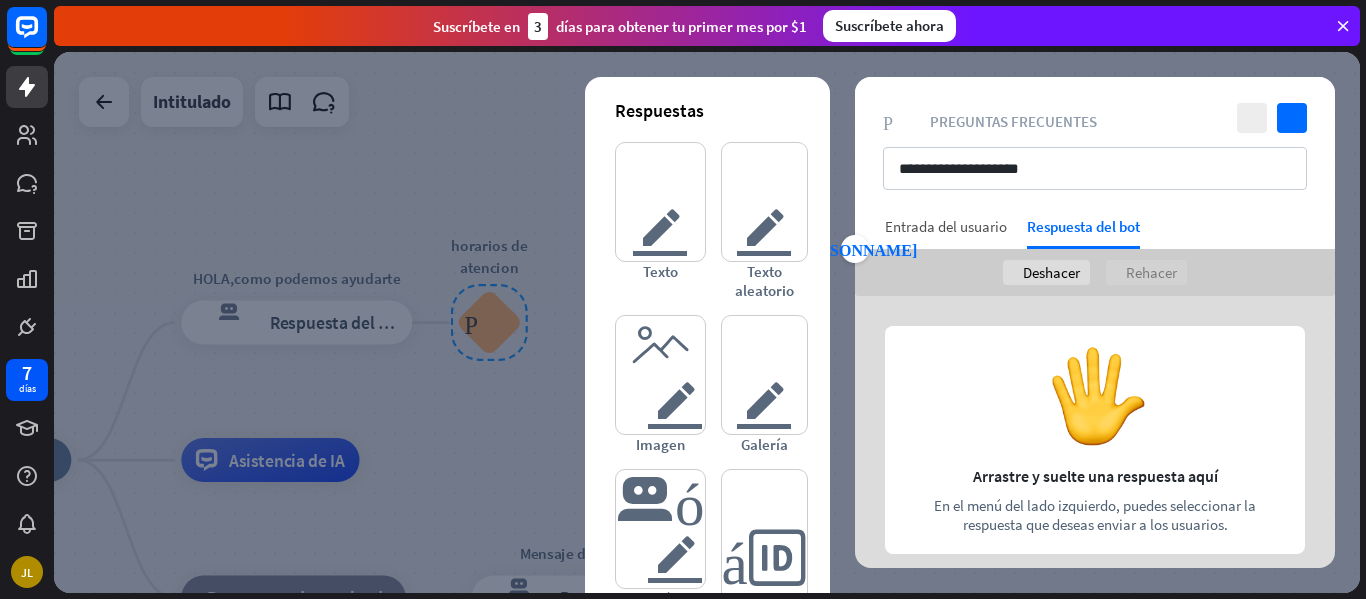click on "Entrada del usuario" at bounding box center [946, 226] 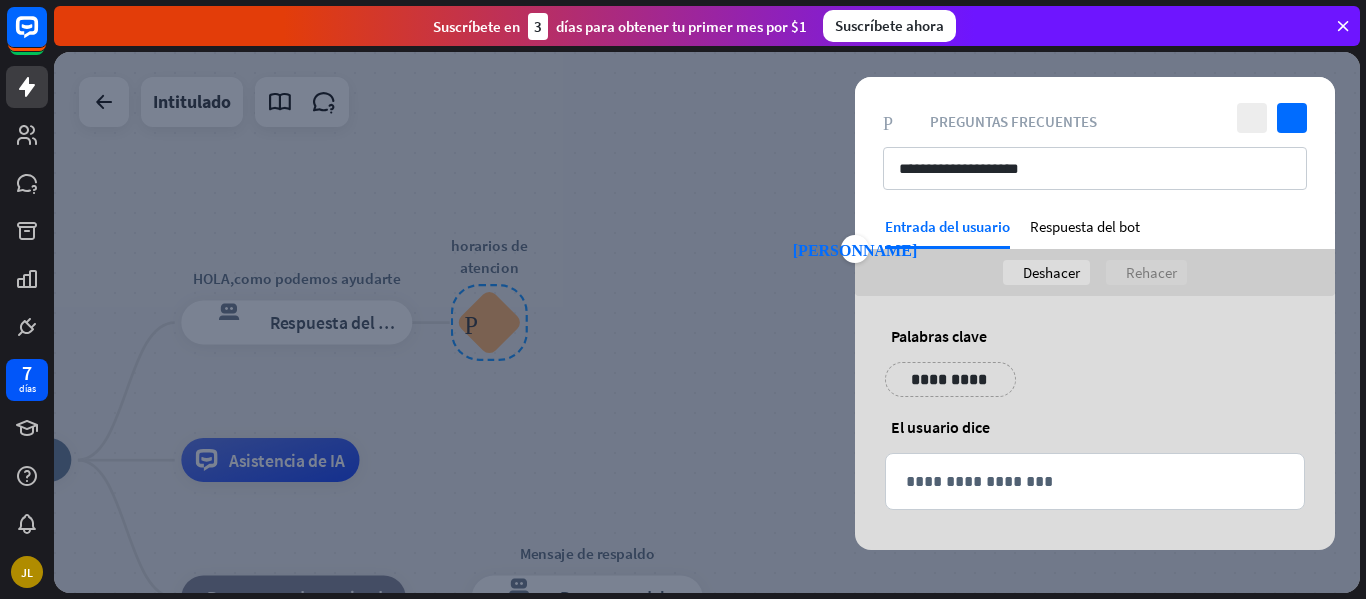 click on "Entrada del usuario" at bounding box center [947, 233] 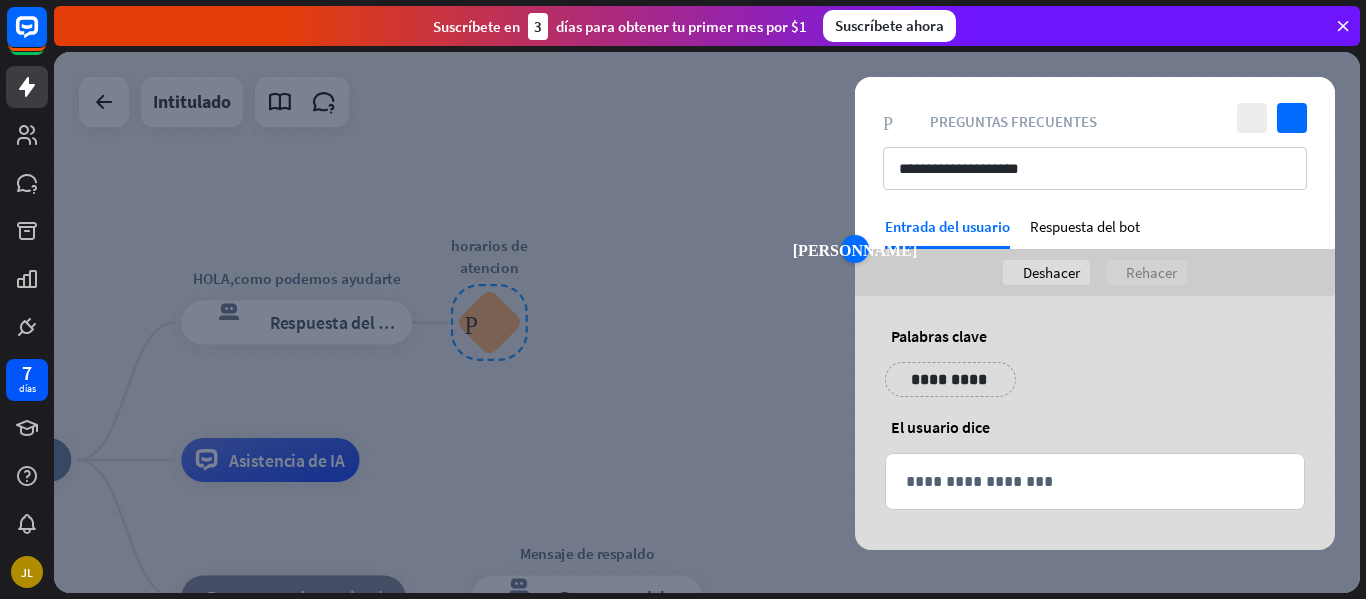 click on "punta [PERSON_NAME] izquierda" at bounding box center [855, 249] 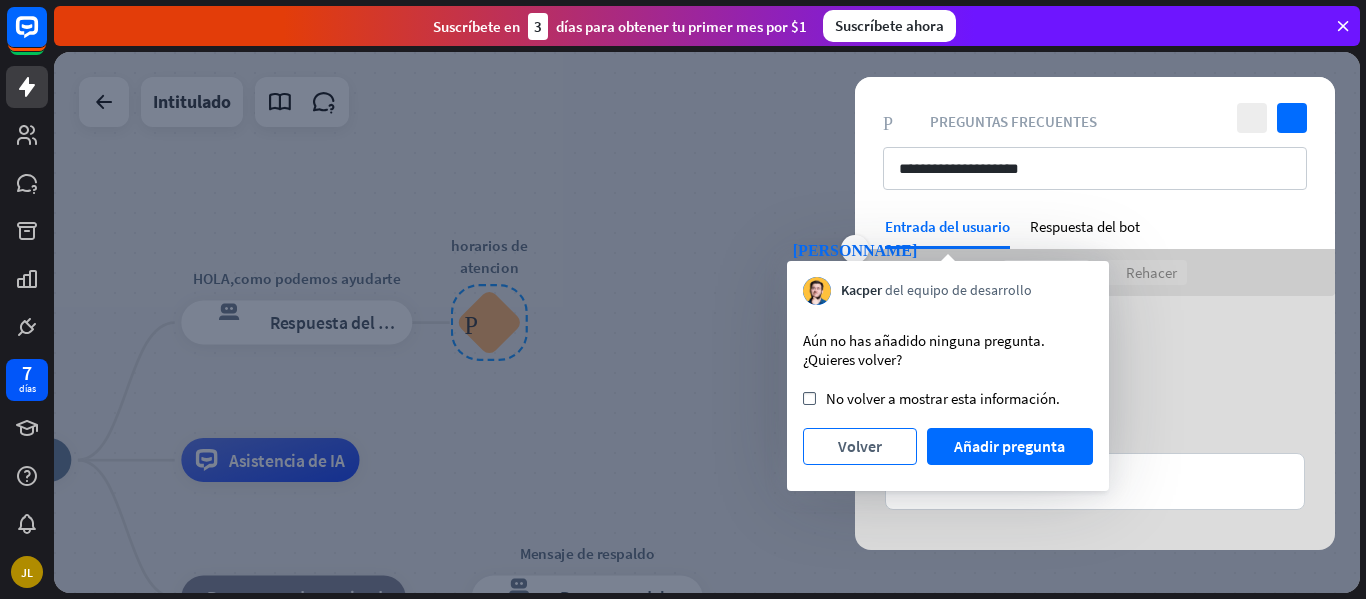click on "Volver" at bounding box center (860, 446) 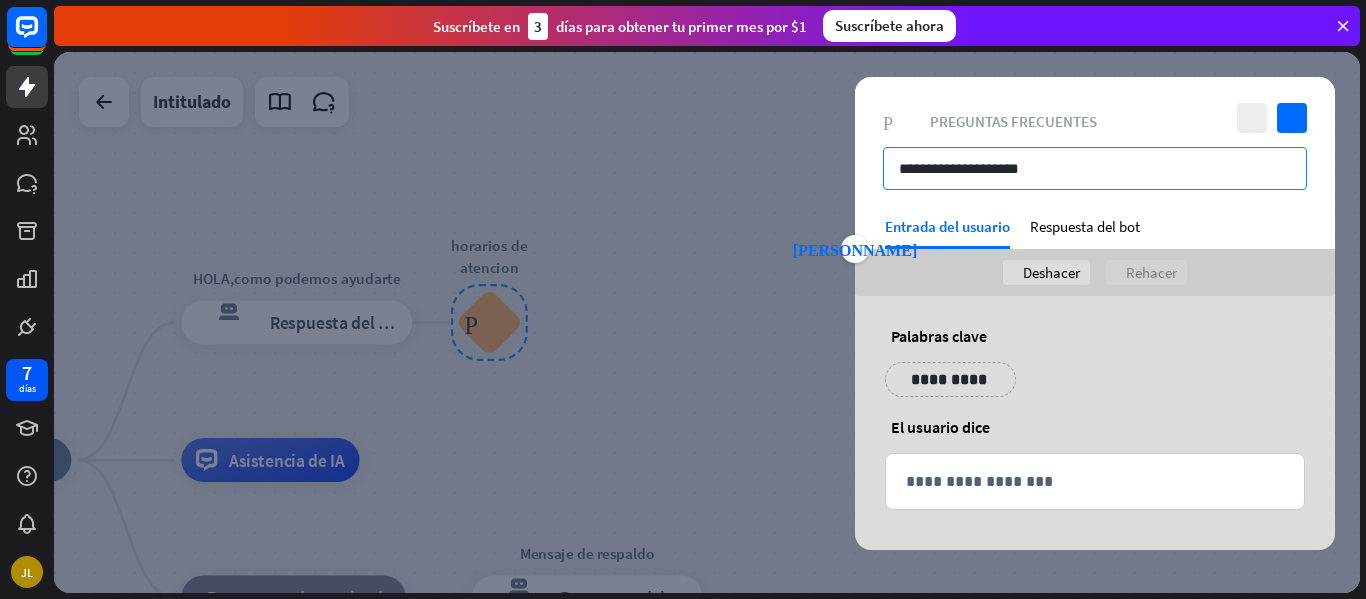 click on "**********" at bounding box center [1095, 168] 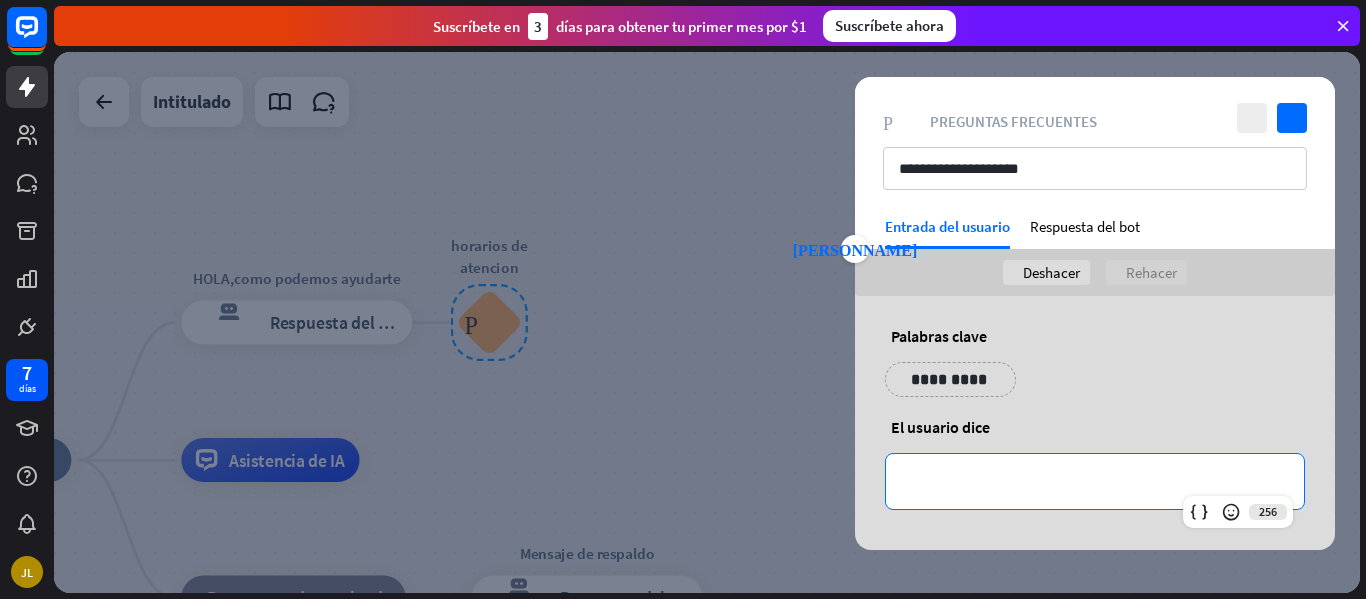 click on "**********" at bounding box center (1095, 481) 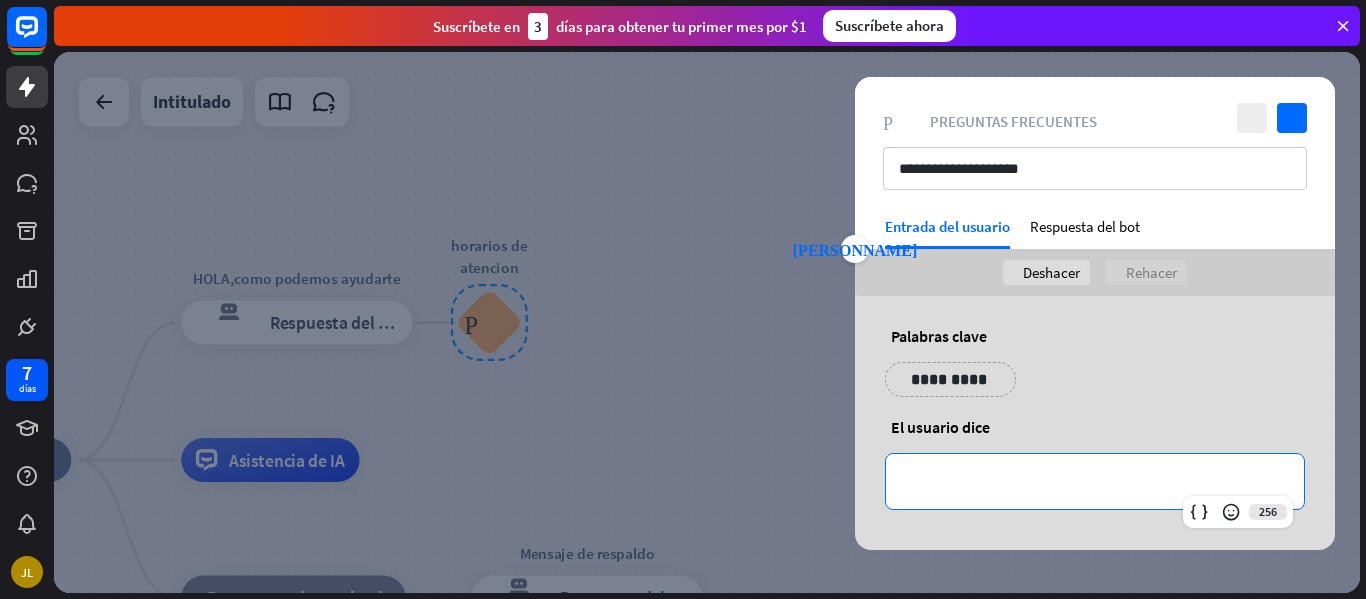 type 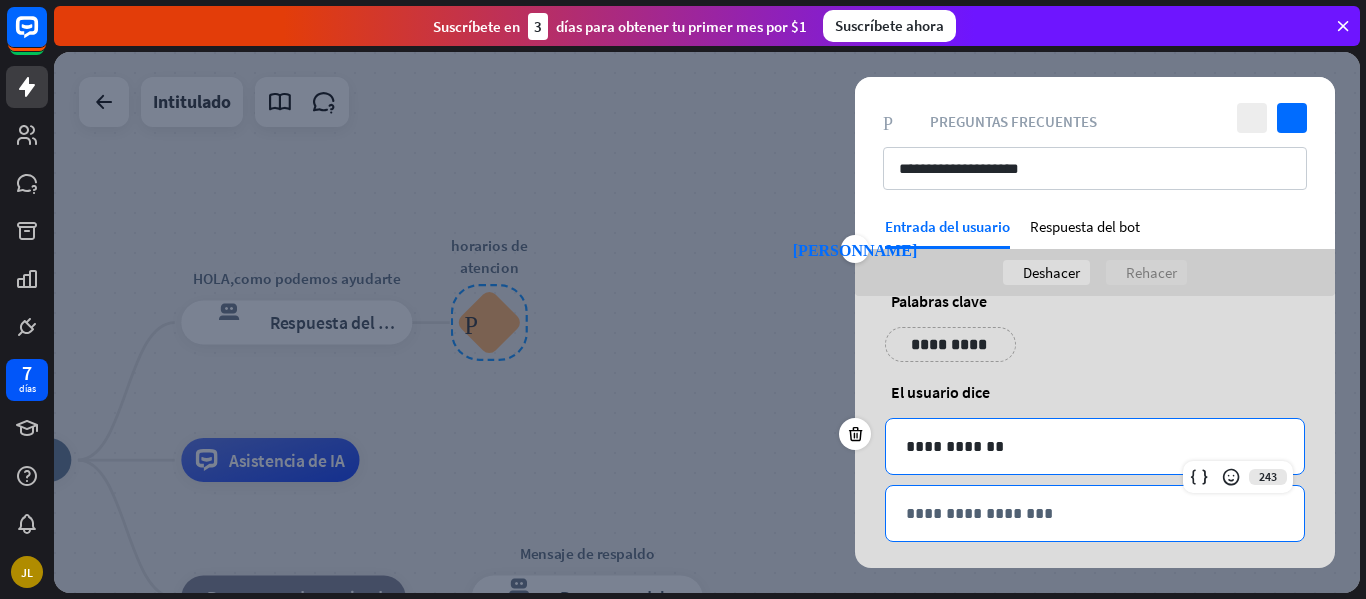 scroll, scrollTop: 49, scrollLeft: 0, axis: vertical 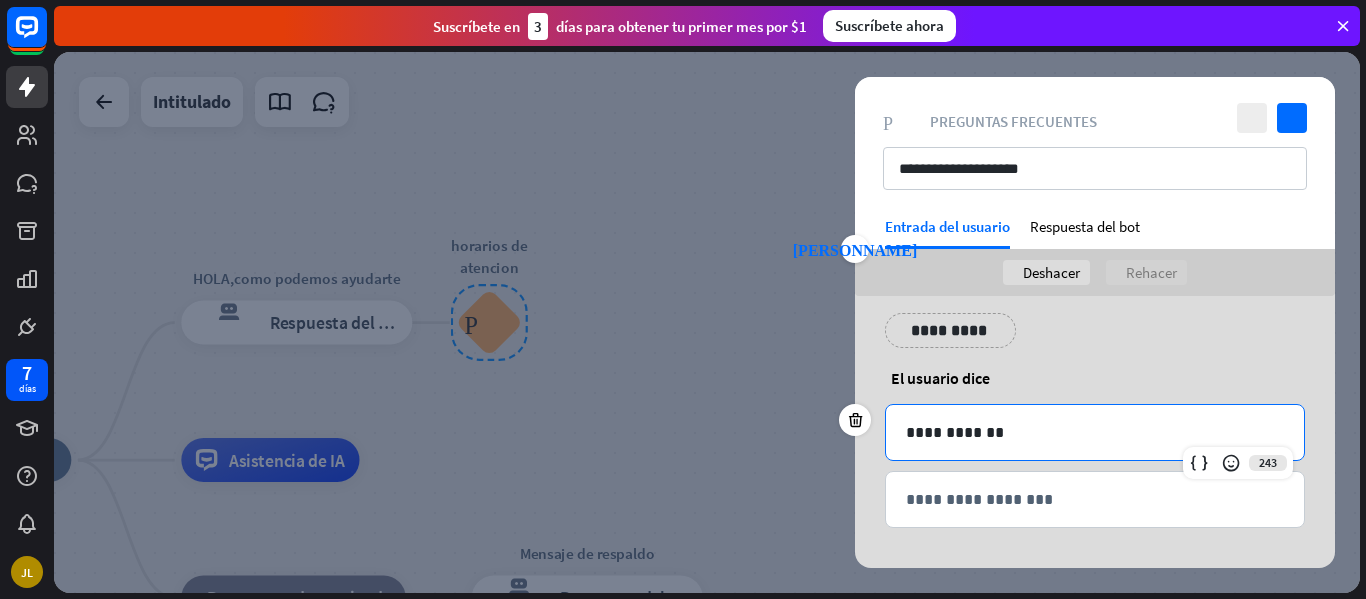 click on "**********" at bounding box center (1095, 432) 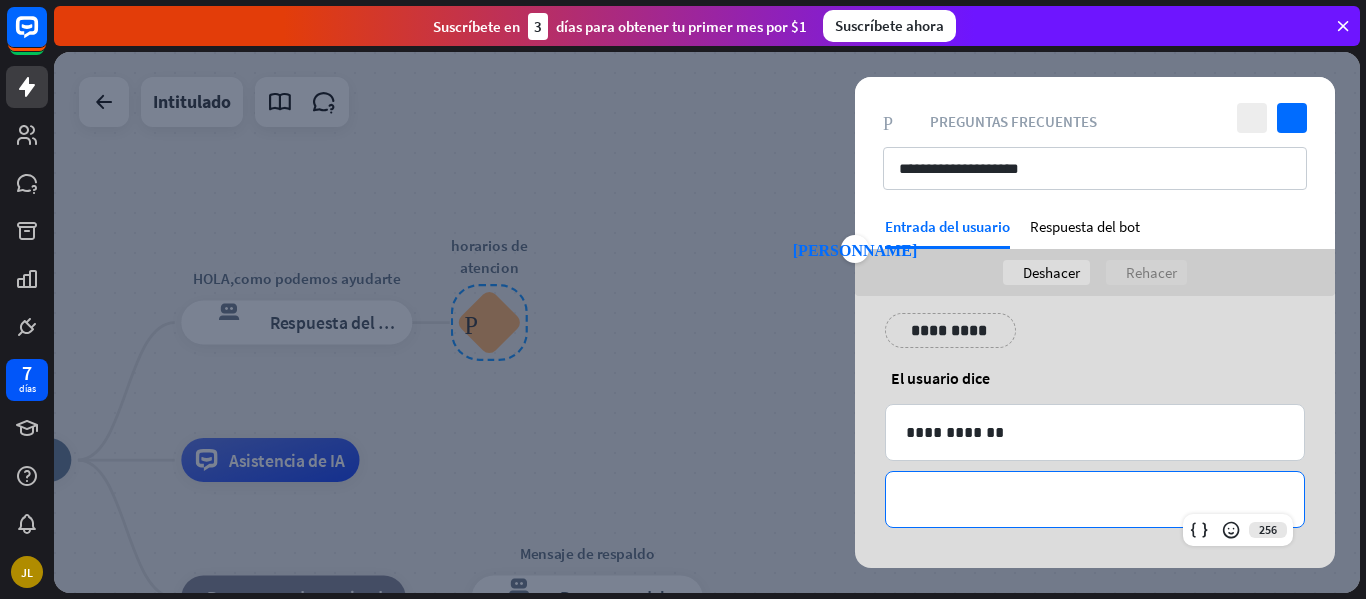 click on "**********" at bounding box center [1095, 499] 